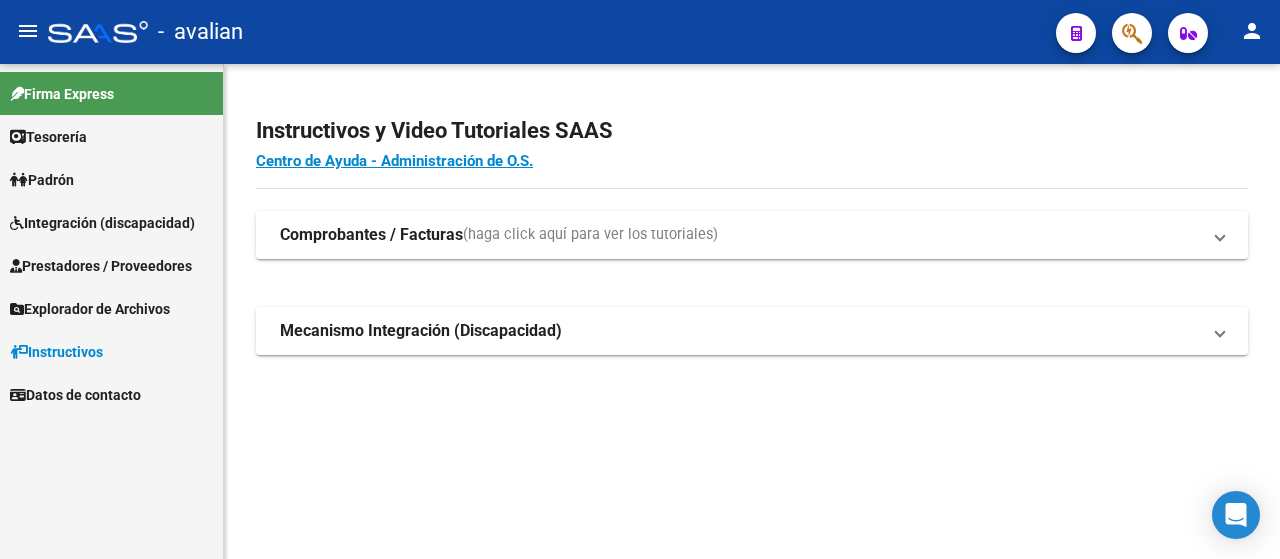 scroll, scrollTop: 0, scrollLeft: 0, axis: both 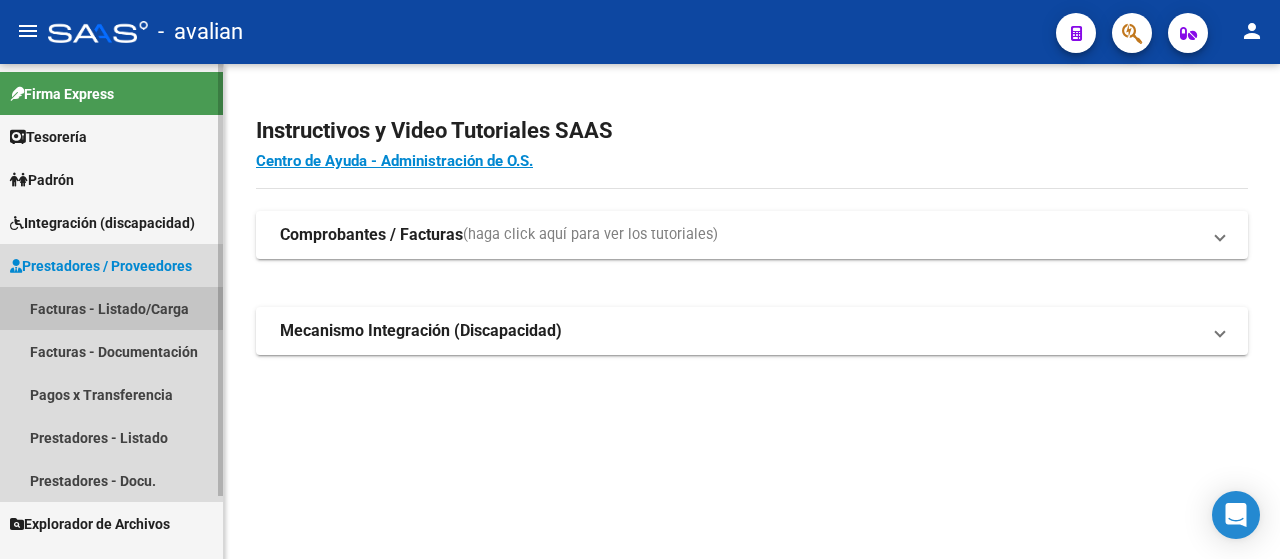 click on "Facturas - Listado/Carga" at bounding box center (111, 308) 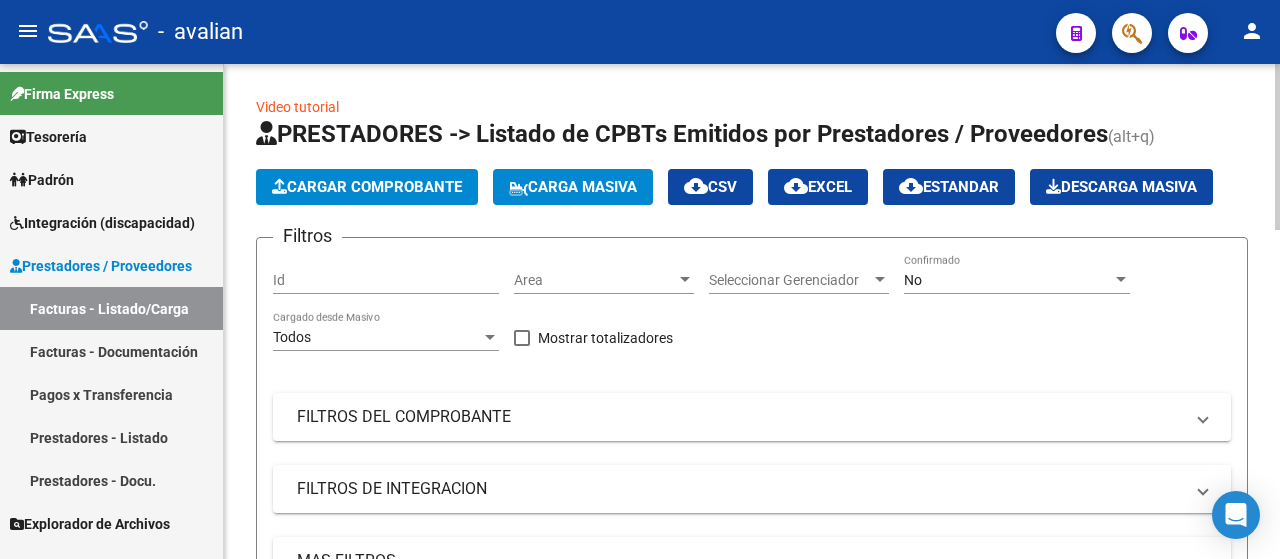 click on "Carga Masiva" 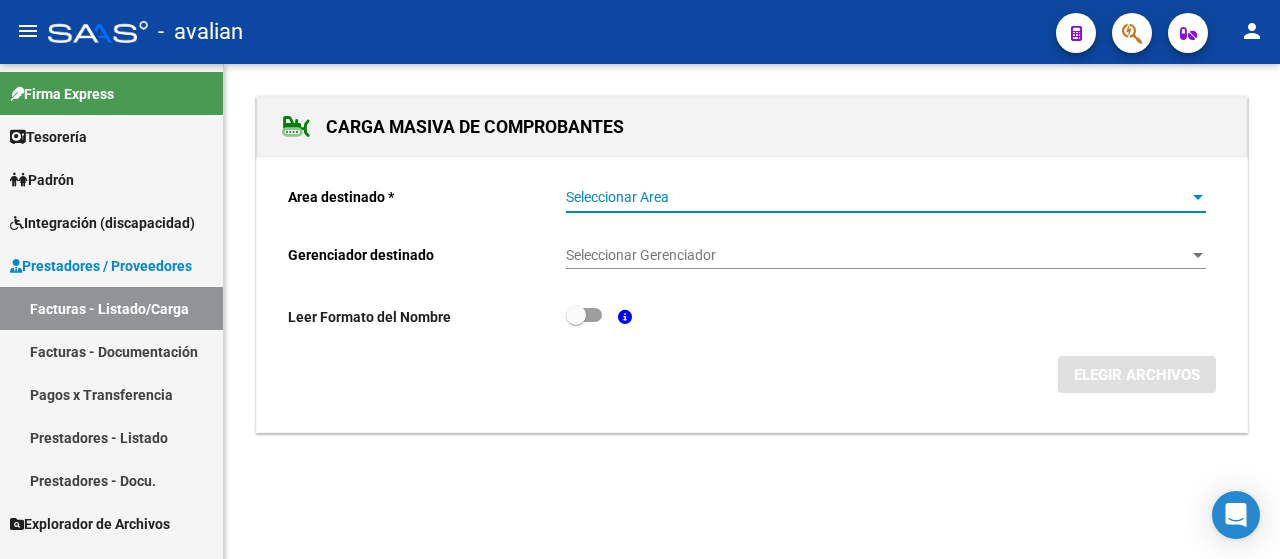 click at bounding box center (1198, 198) 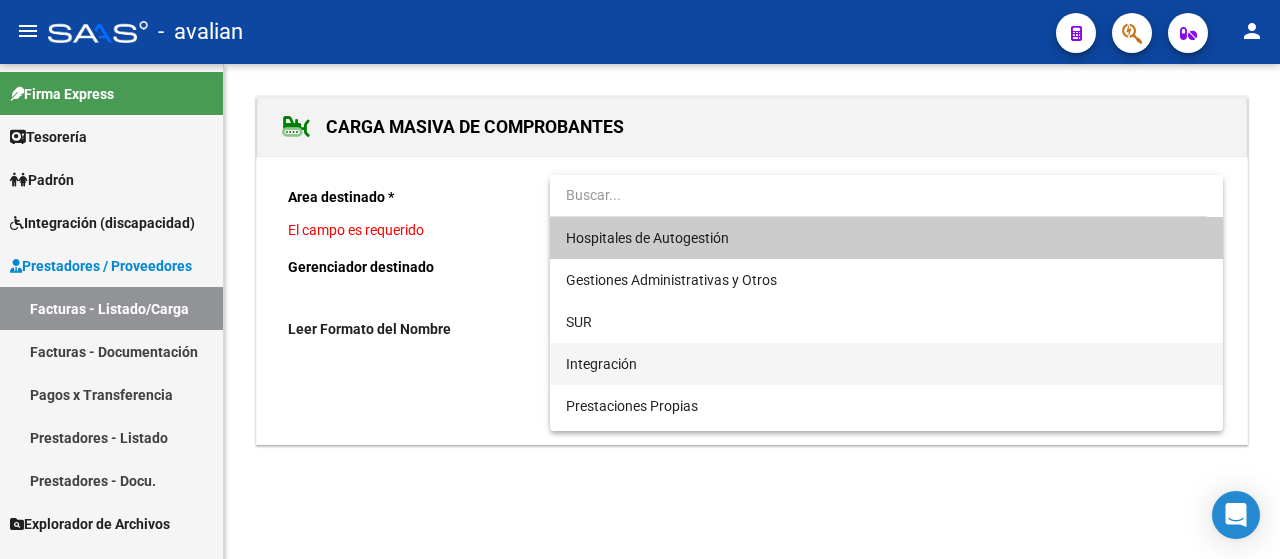 click on "Integración" at bounding box center [886, 364] 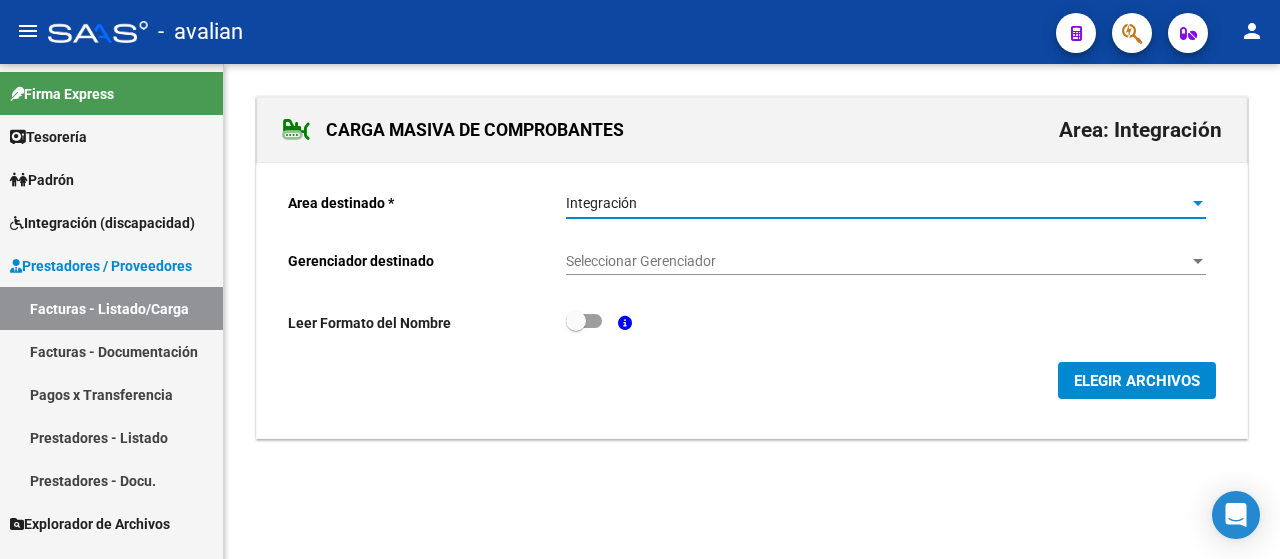 click at bounding box center (1198, 261) 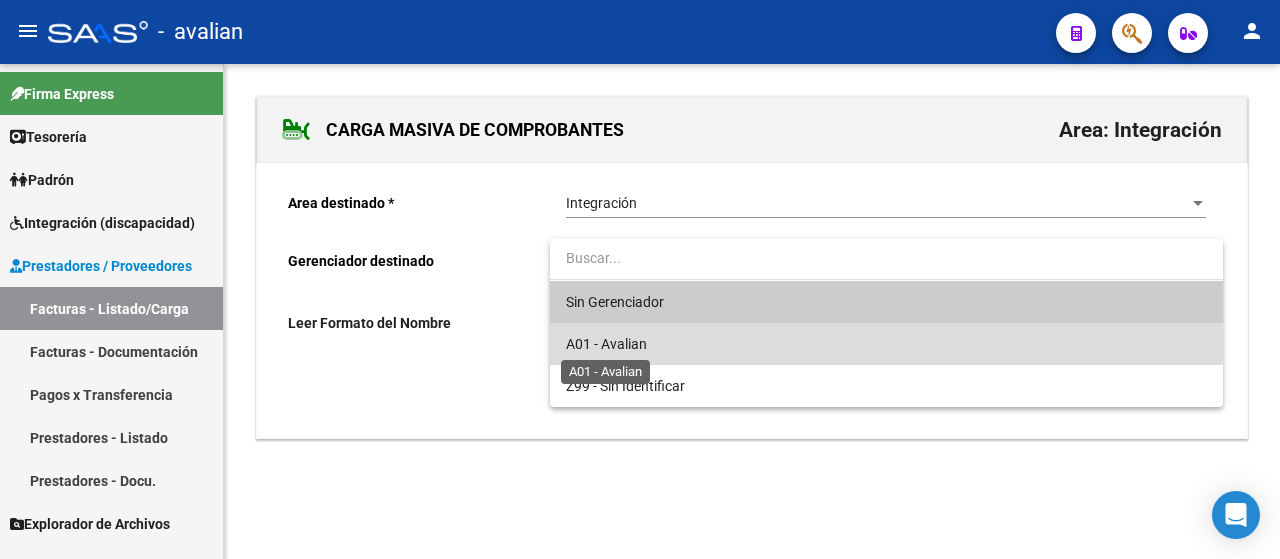 click on "A01 - Avalian" at bounding box center [606, 344] 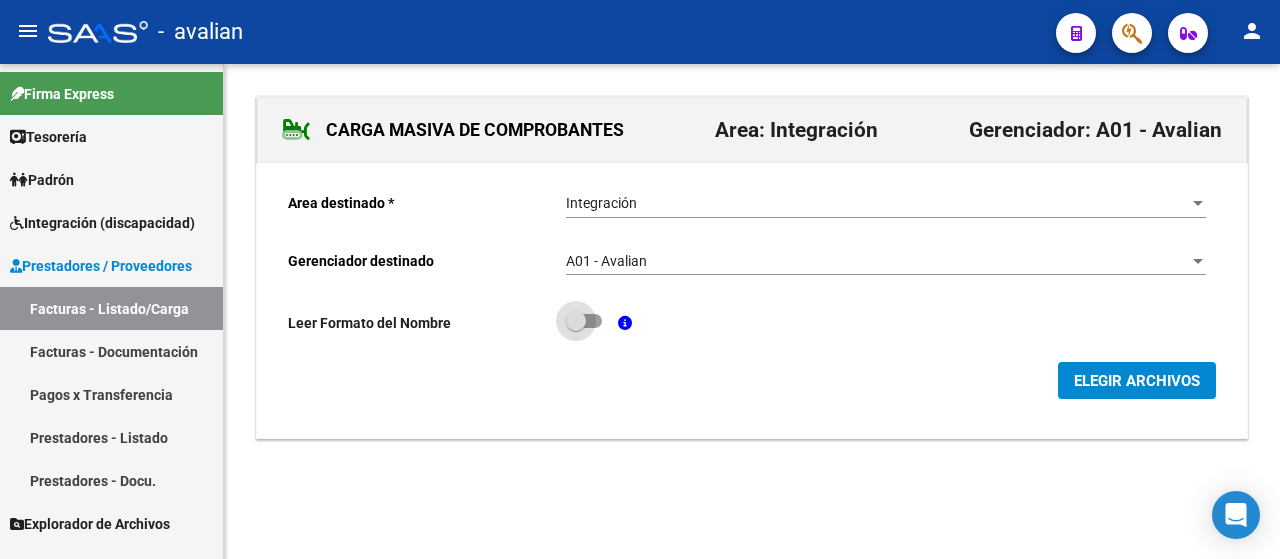 click at bounding box center [584, 321] 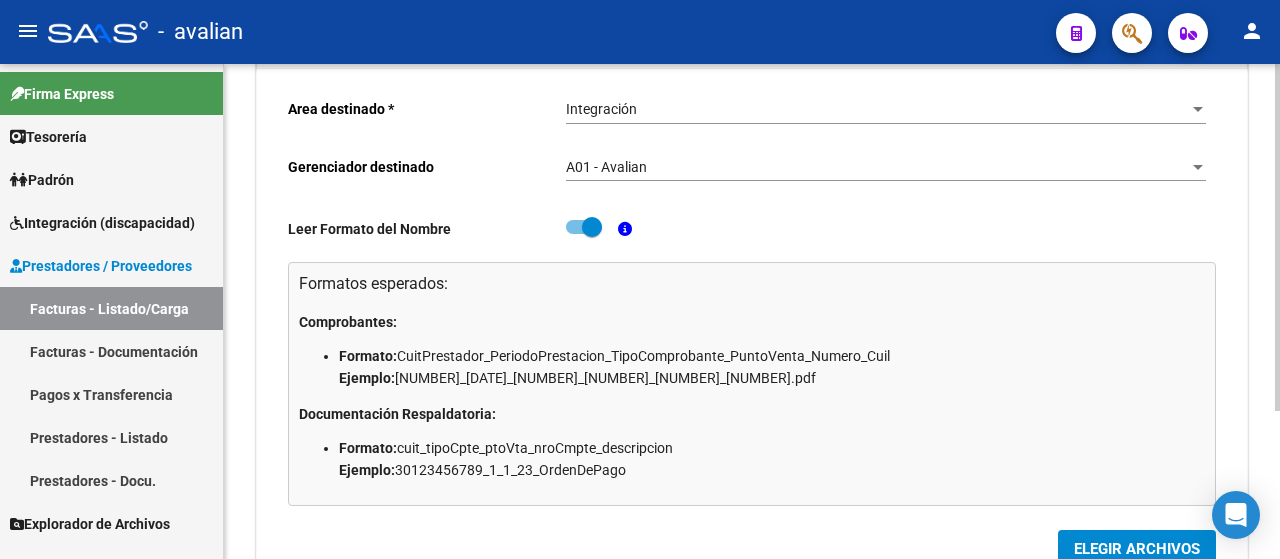 scroll, scrollTop: 210, scrollLeft: 0, axis: vertical 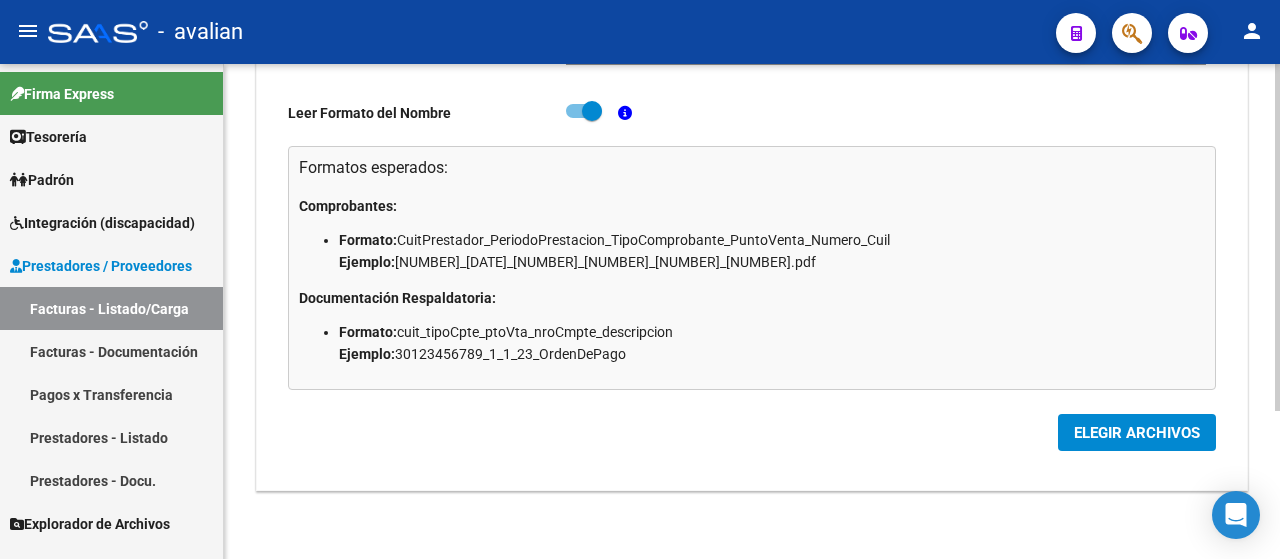 click on "ELEGIR ARCHIVOS" 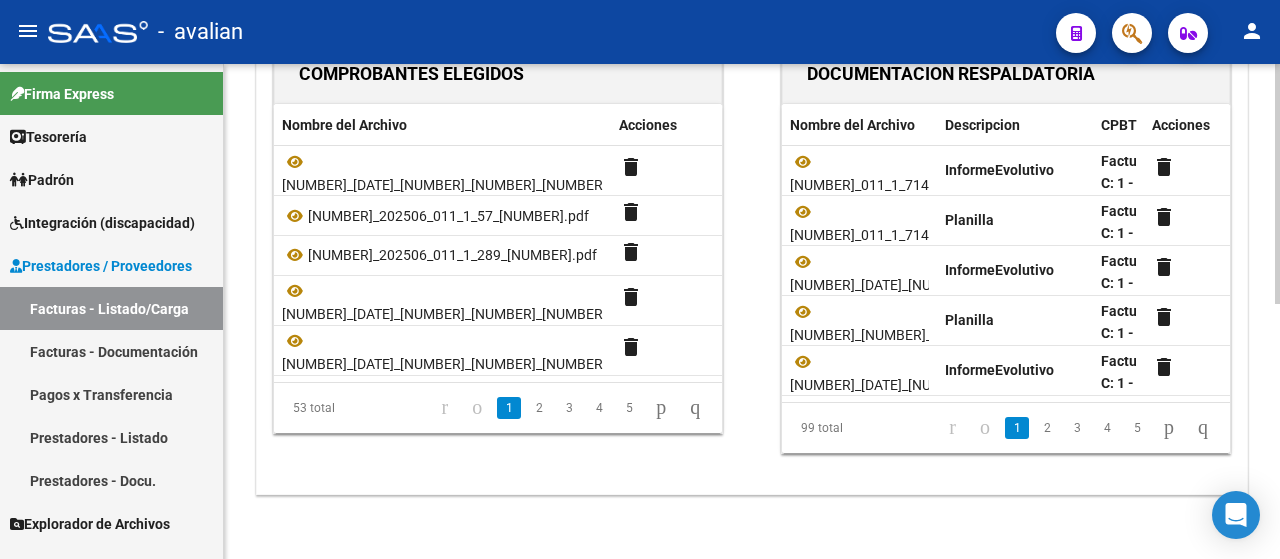 scroll, scrollTop: 525, scrollLeft: 0, axis: vertical 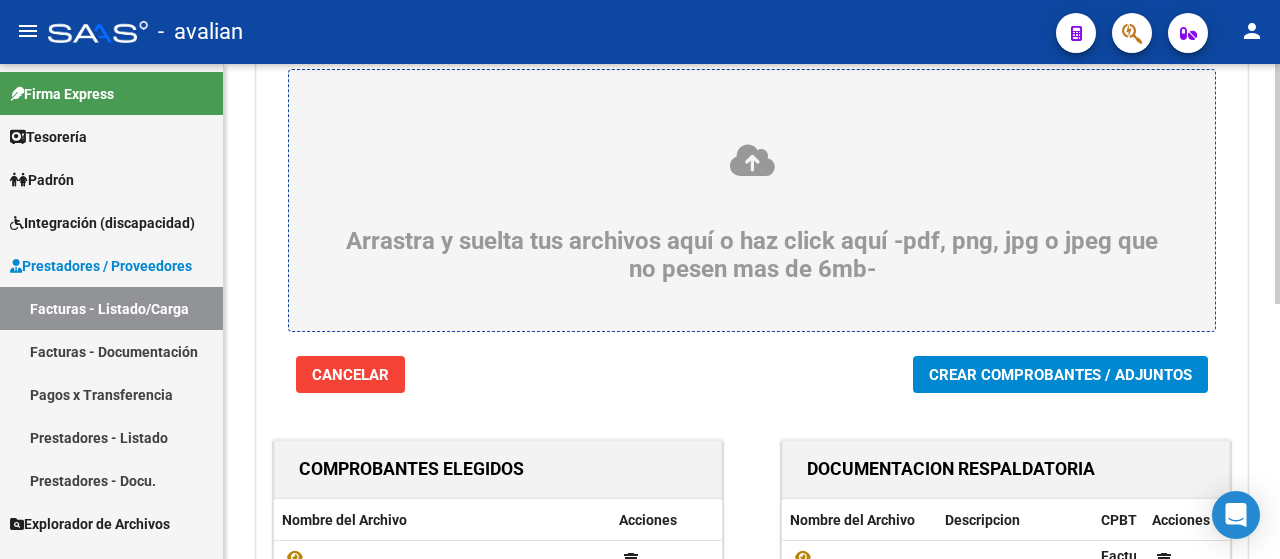 click on "Crear Comprobantes / Adjuntos" 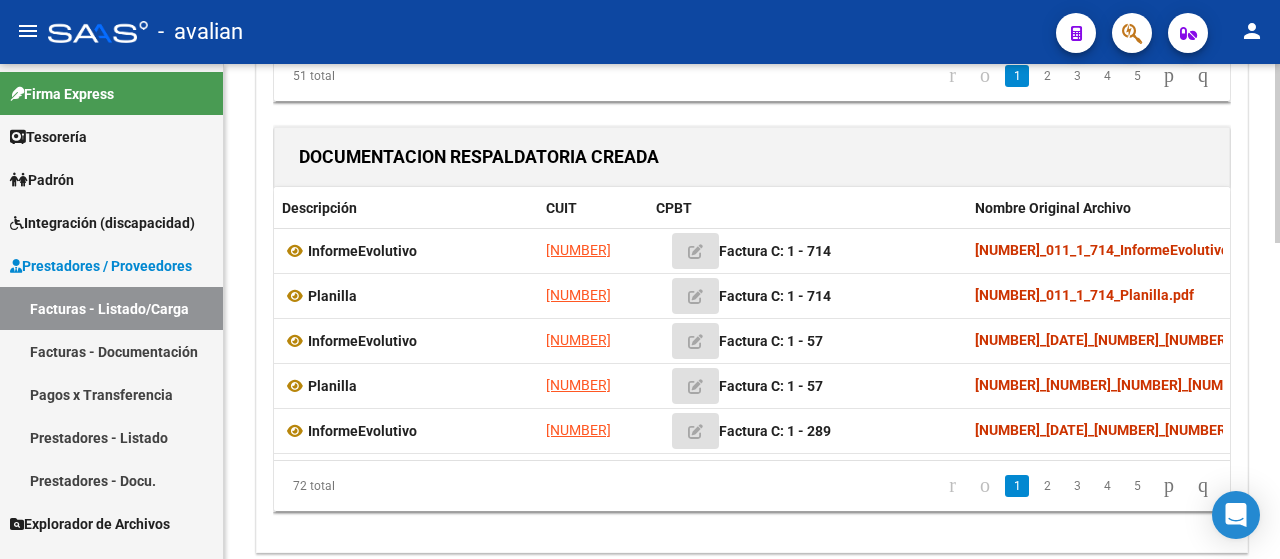 scroll, scrollTop: 874, scrollLeft: 0, axis: vertical 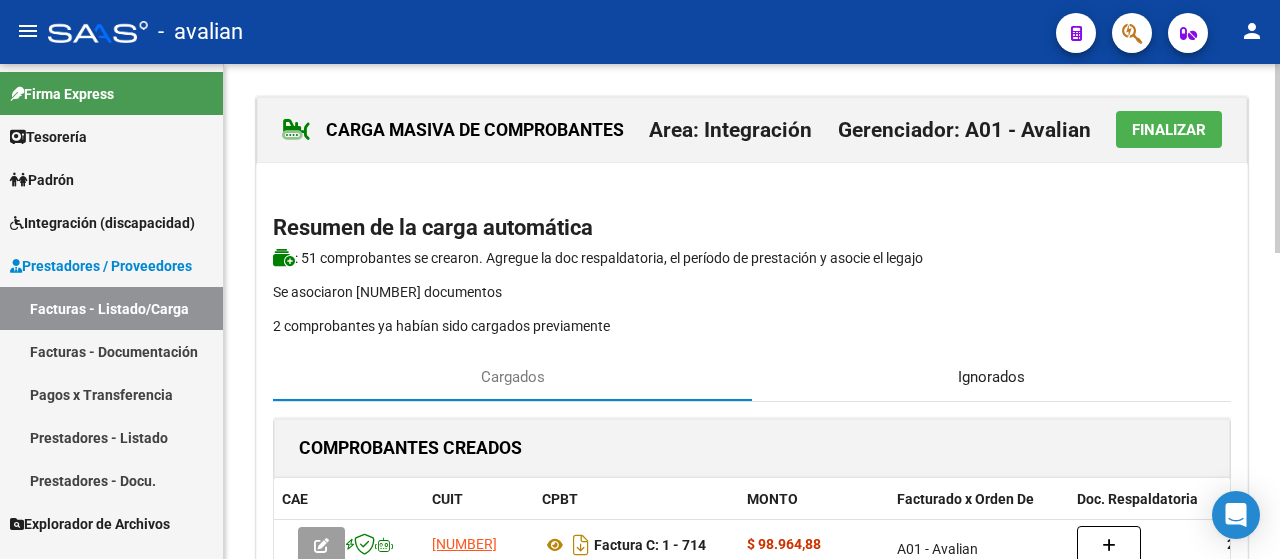 click on "Ignorados" at bounding box center (991, 377) 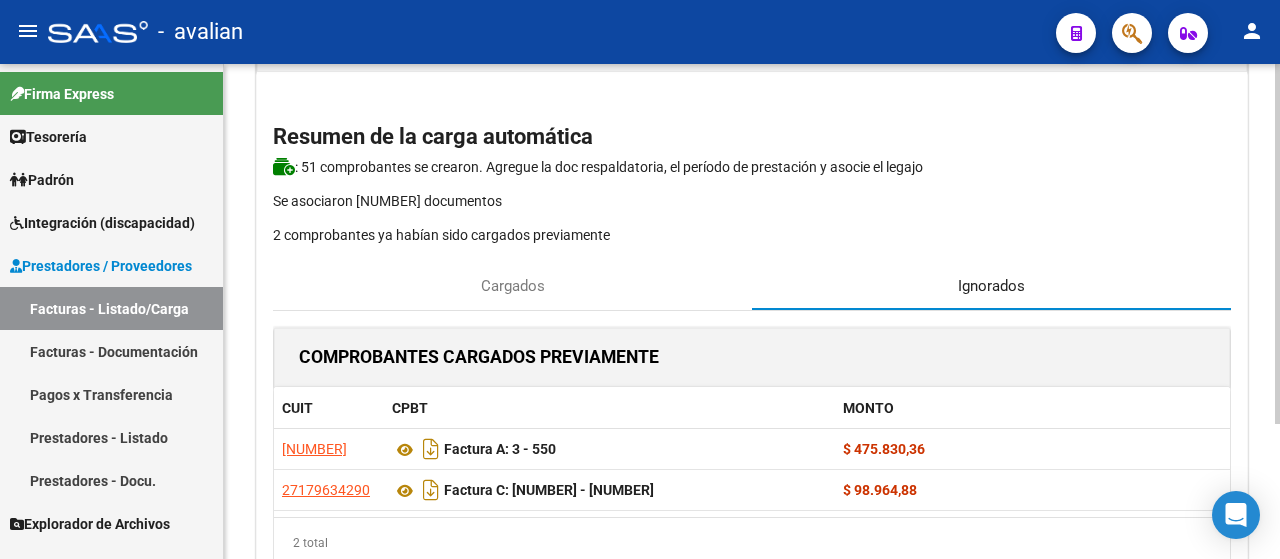 scroll, scrollTop: 186, scrollLeft: 0, axis: vertical 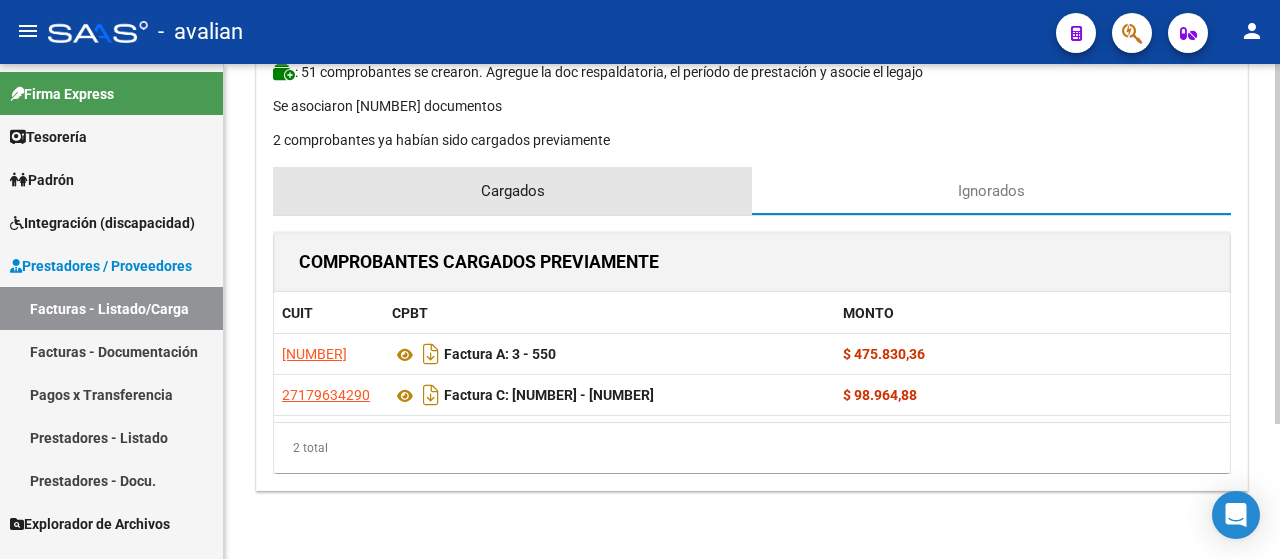 click on "Cargados" at bounding box center (513, 191) 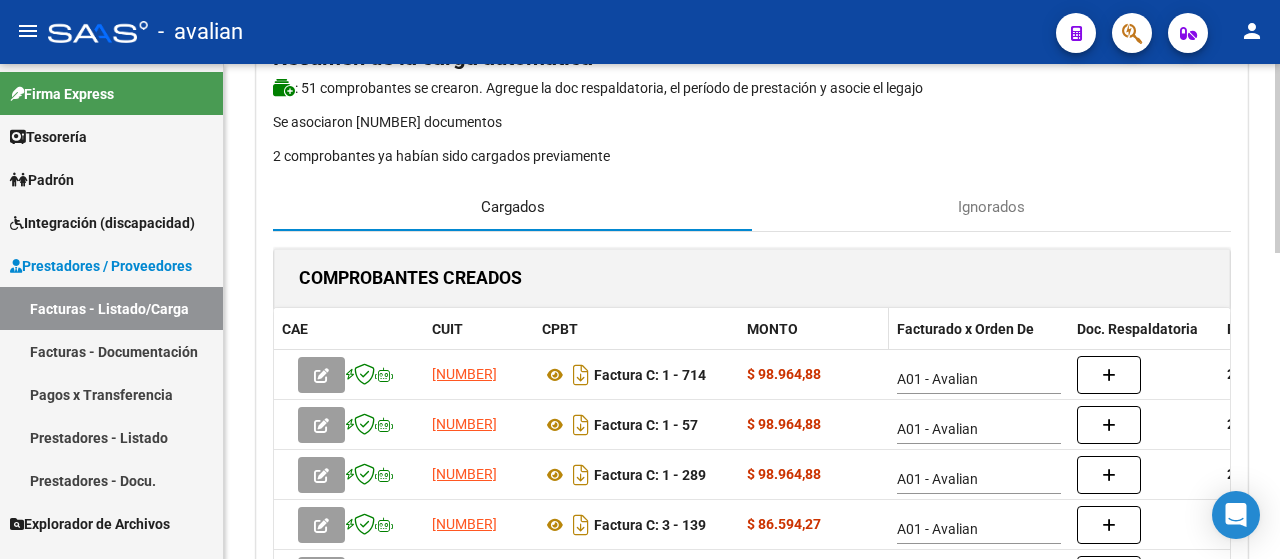 scroll, scrollTop: 0, scrollLeft: 0, axis: both 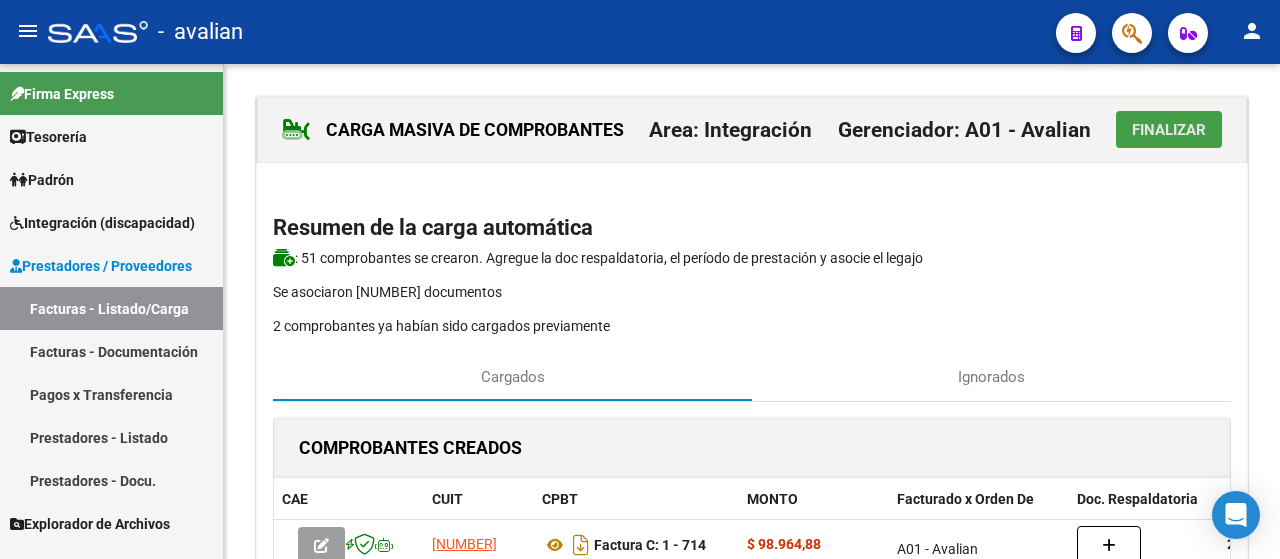 click on "Finalizar" 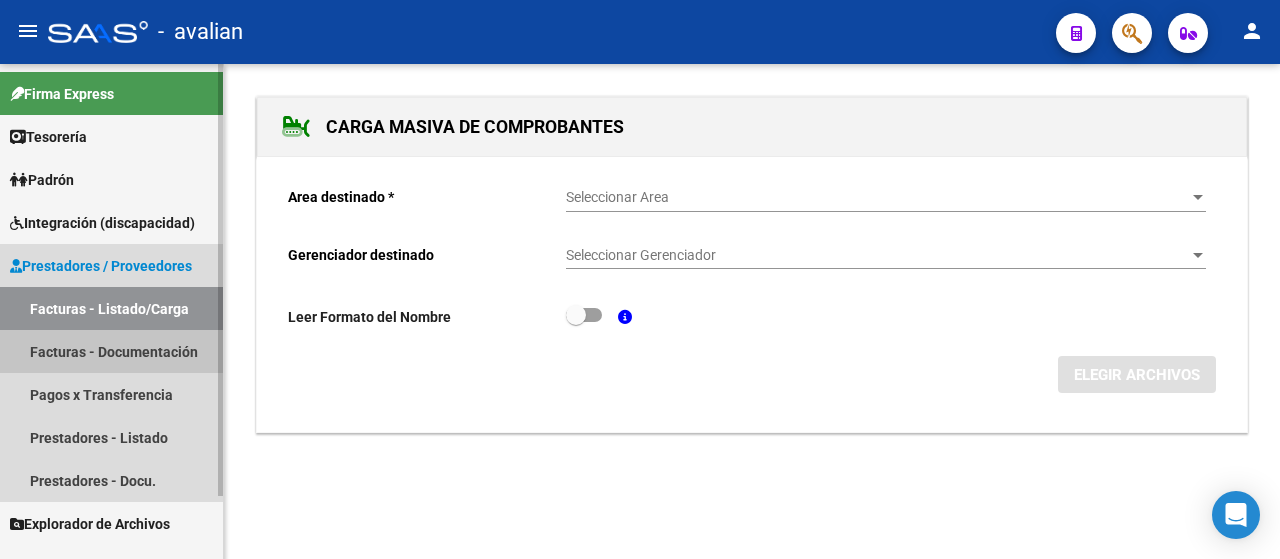 click on "Facturas - Documentación" at bounding box center (111, 351) 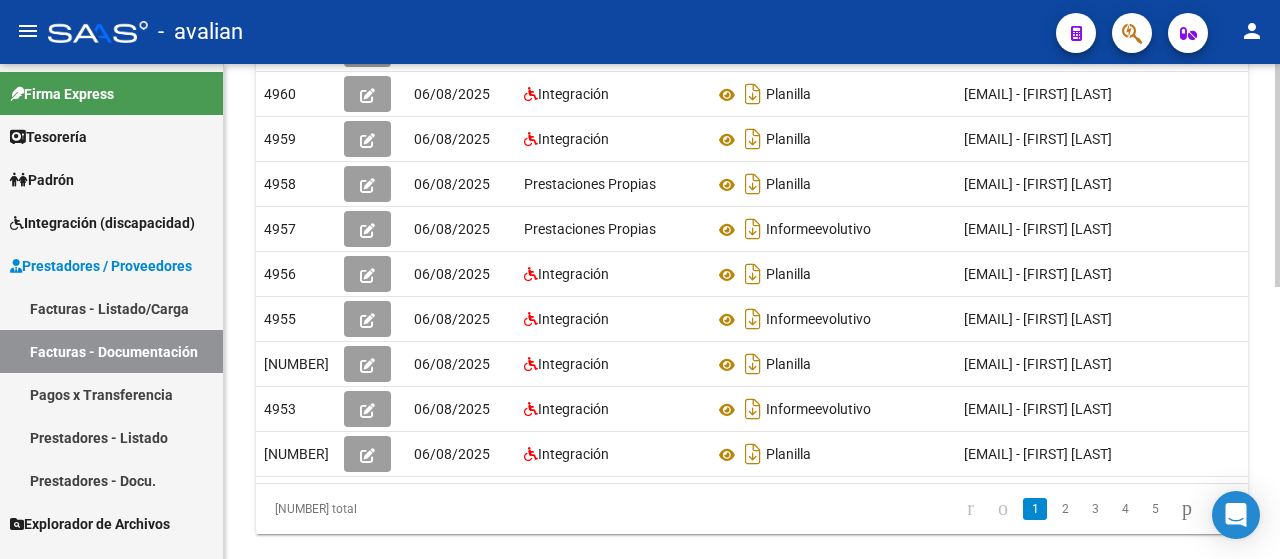scroll, scrollTop: 603, scrollLeft: 0, axis: vertical 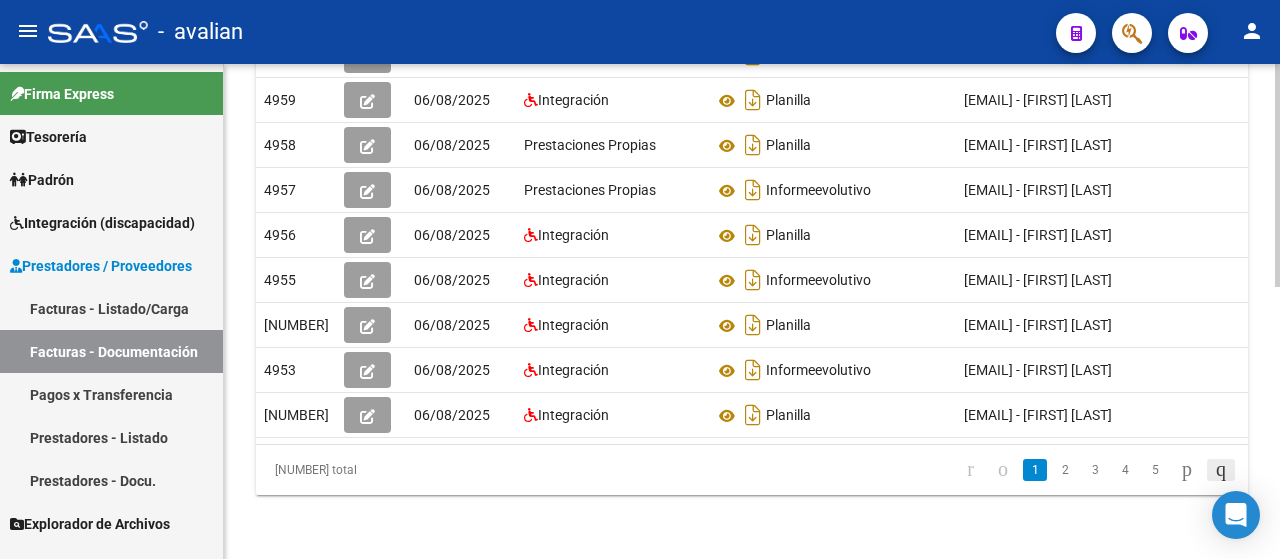 click 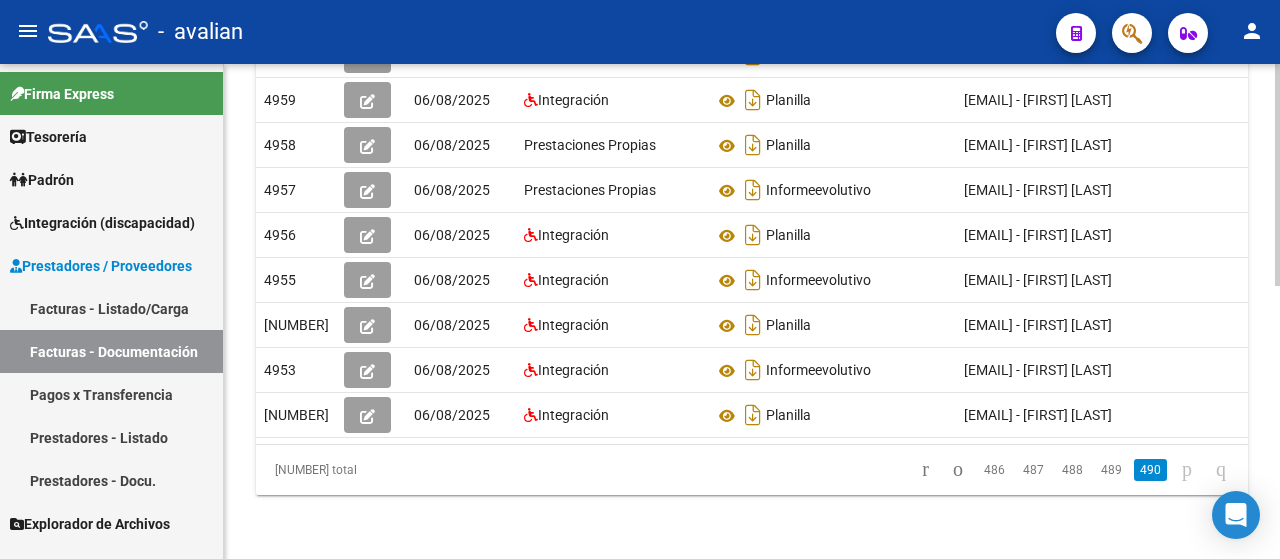 scroll, scrollTop: 460, scrollLeft: 0, axis: vertical 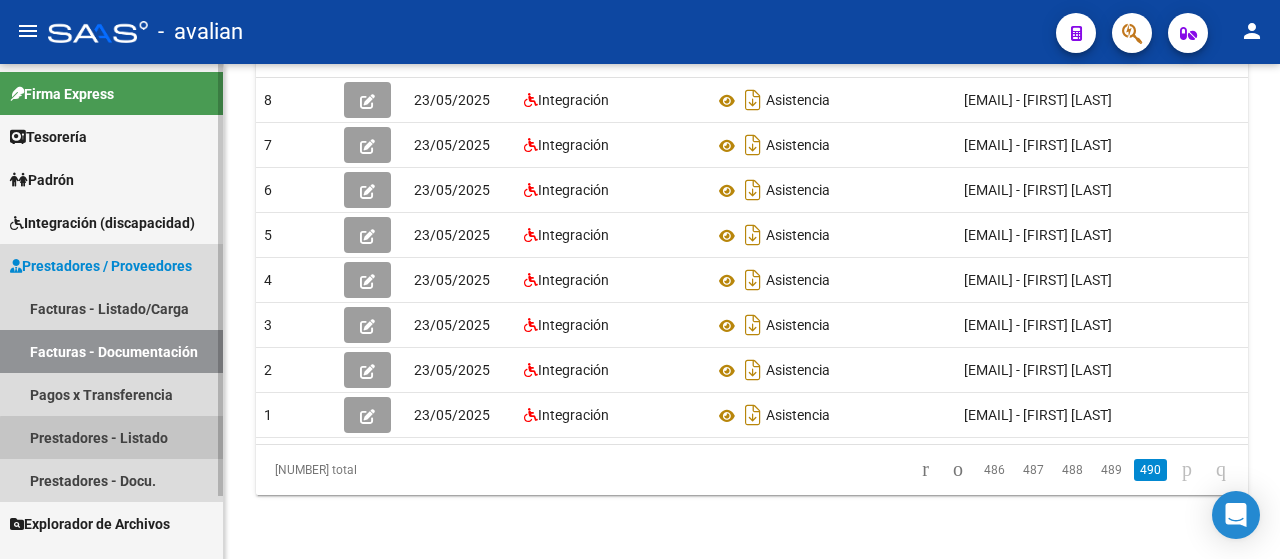 click on "Prestadores - Listado" at bounding box center (111, 437) 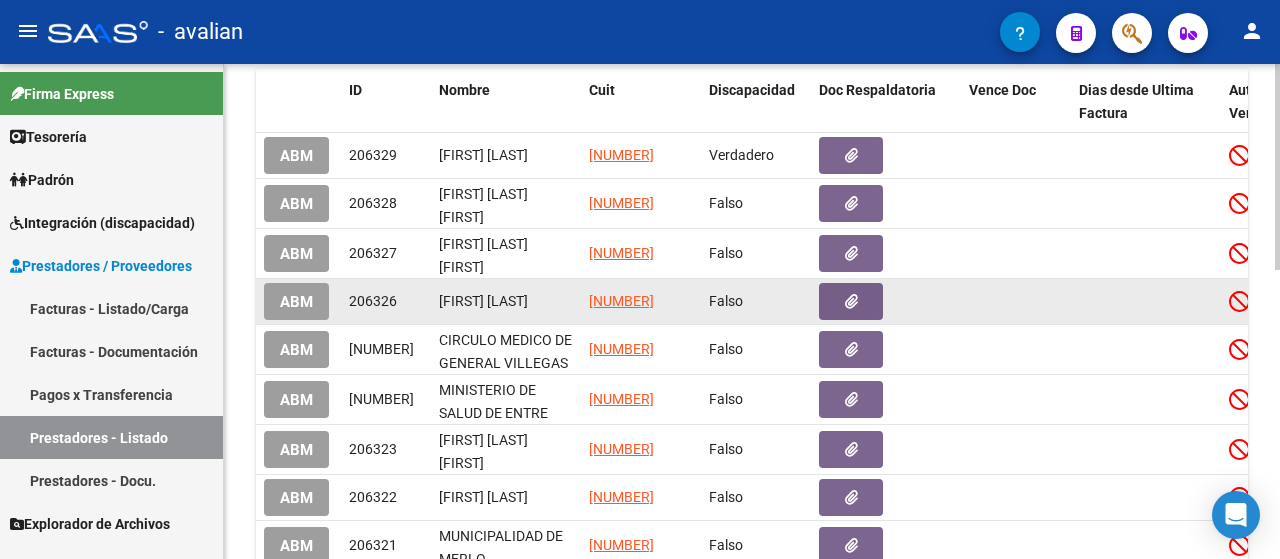 scroll, scrollTop: 694, scrollLeft: 0, axis: vertical 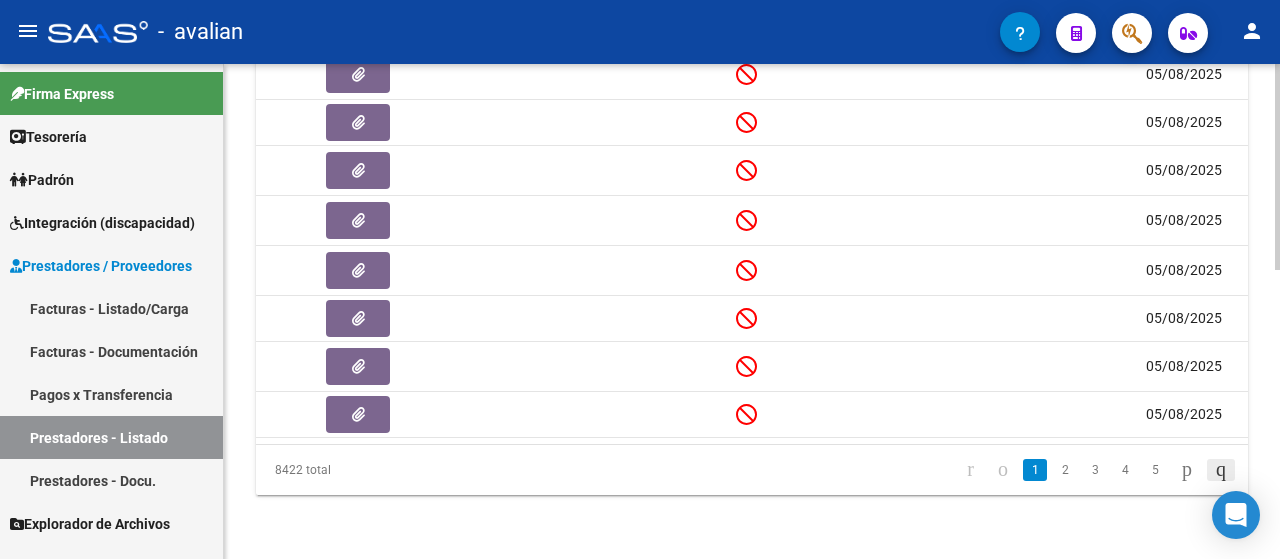 click 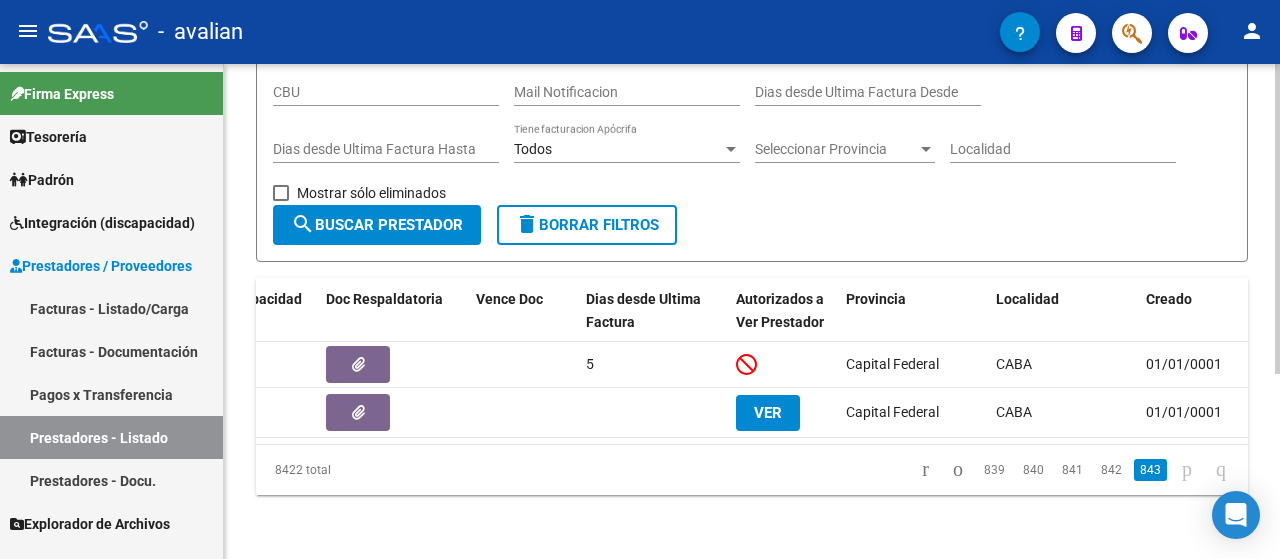 scroll, scrollTop: 294, scrollLeft: 0, axis: vertical 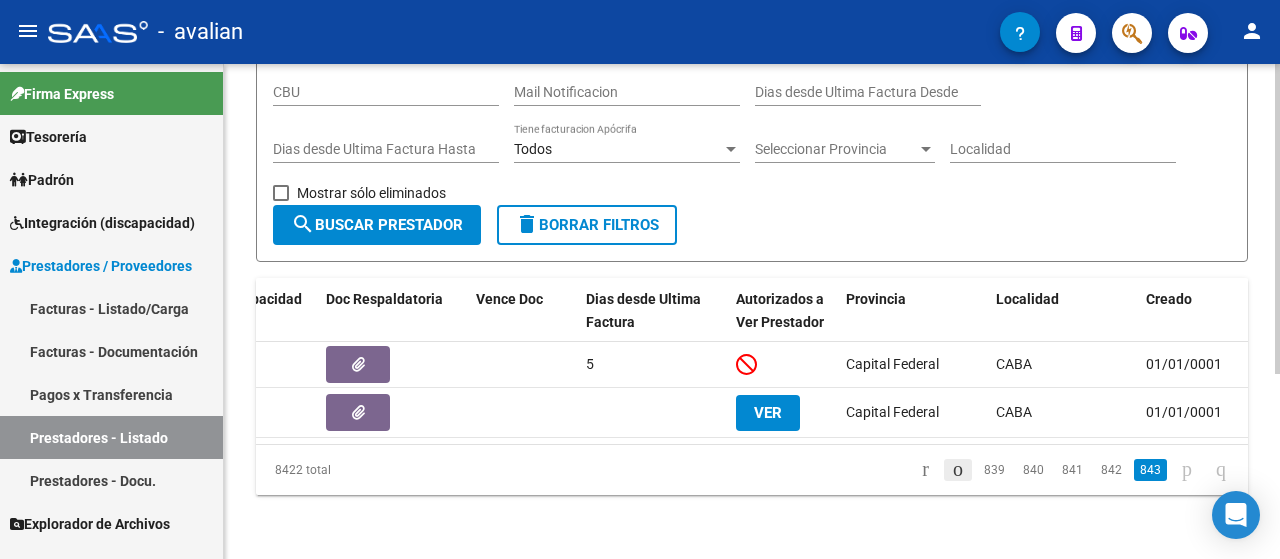 click 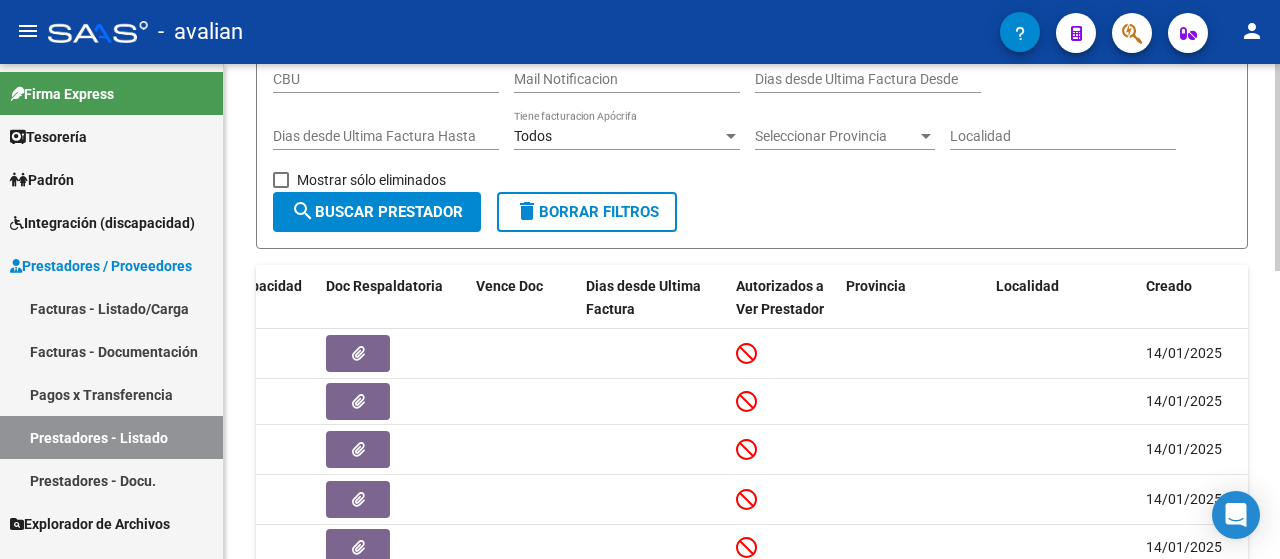 click 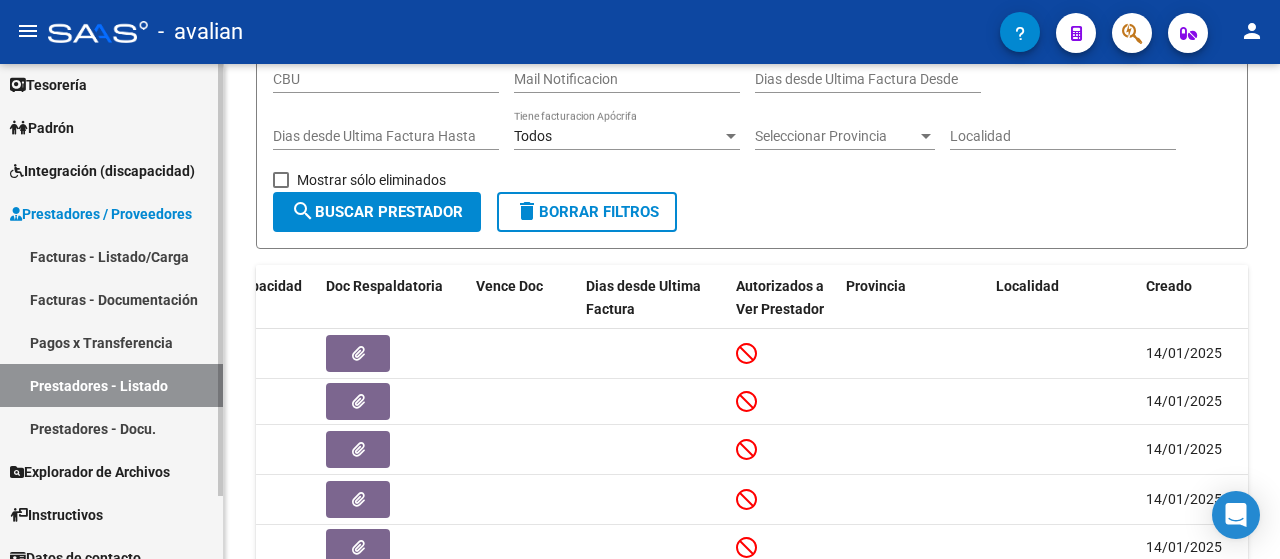 scroll, scrollTop: 72, scrollLeft: 0, axis: vertical 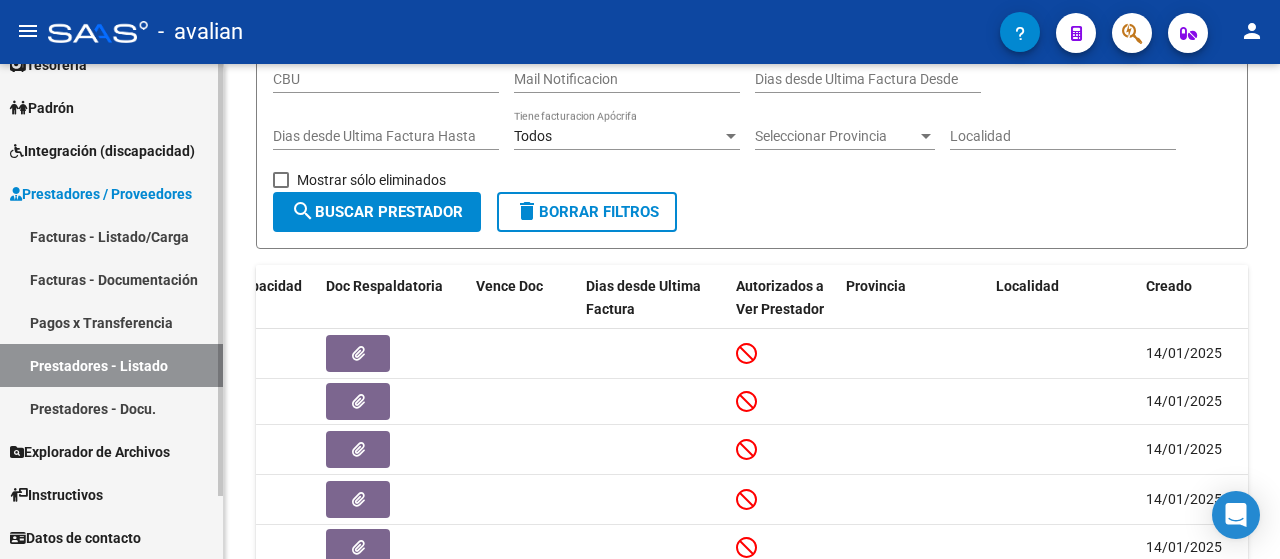 click on "Prestadores - Docu." at bounding box center [111, 408] 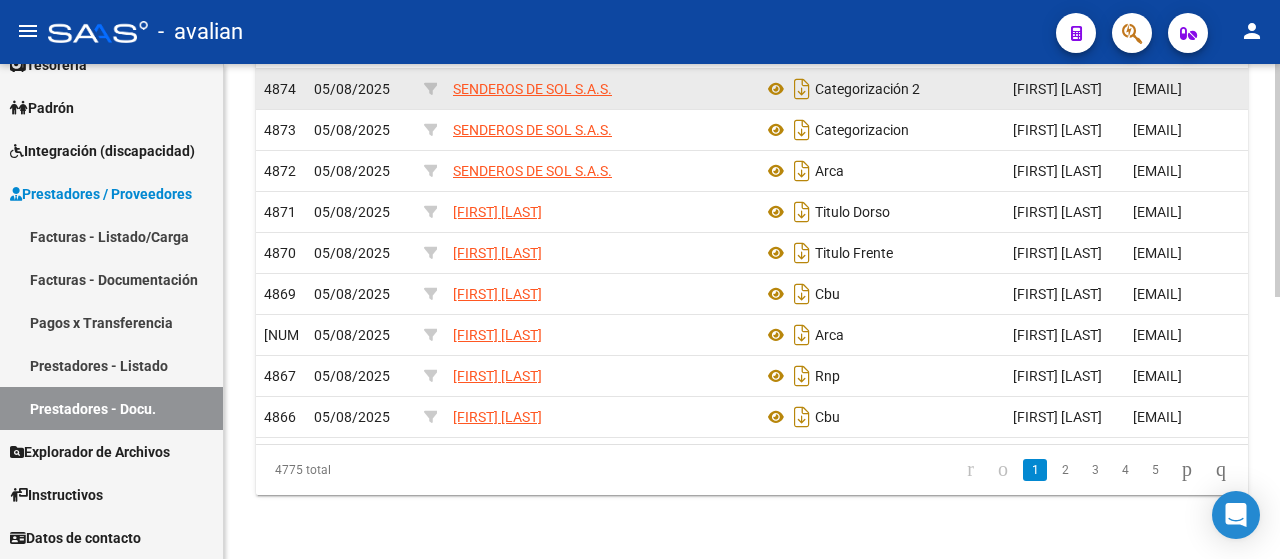 scroll, scrollTop: 554, scrollLeft: 0, axis: vertical 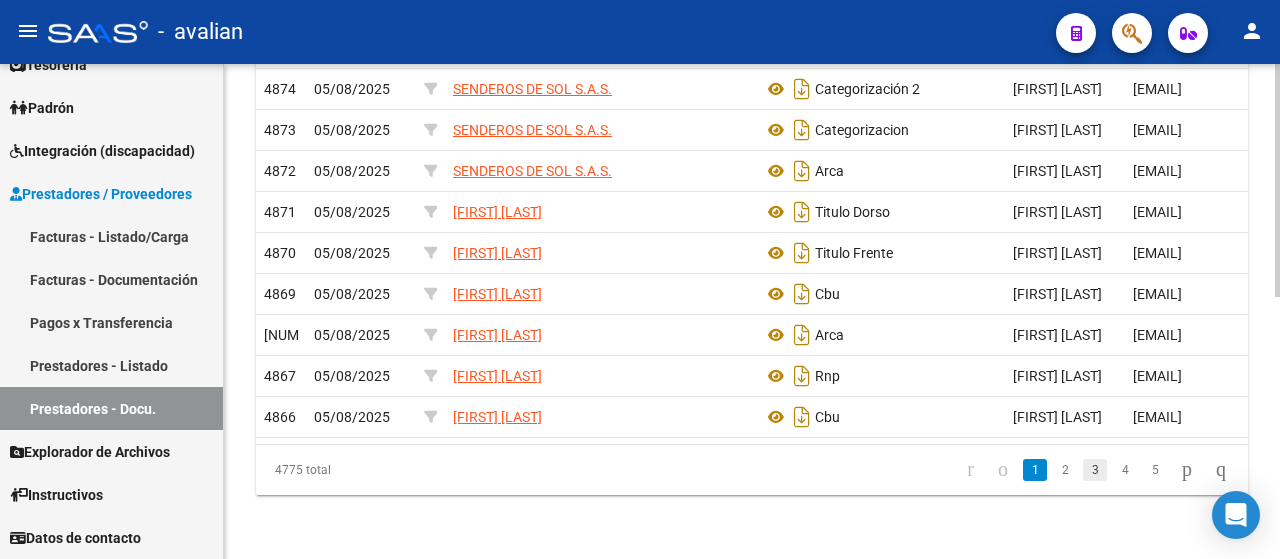 click on "3" 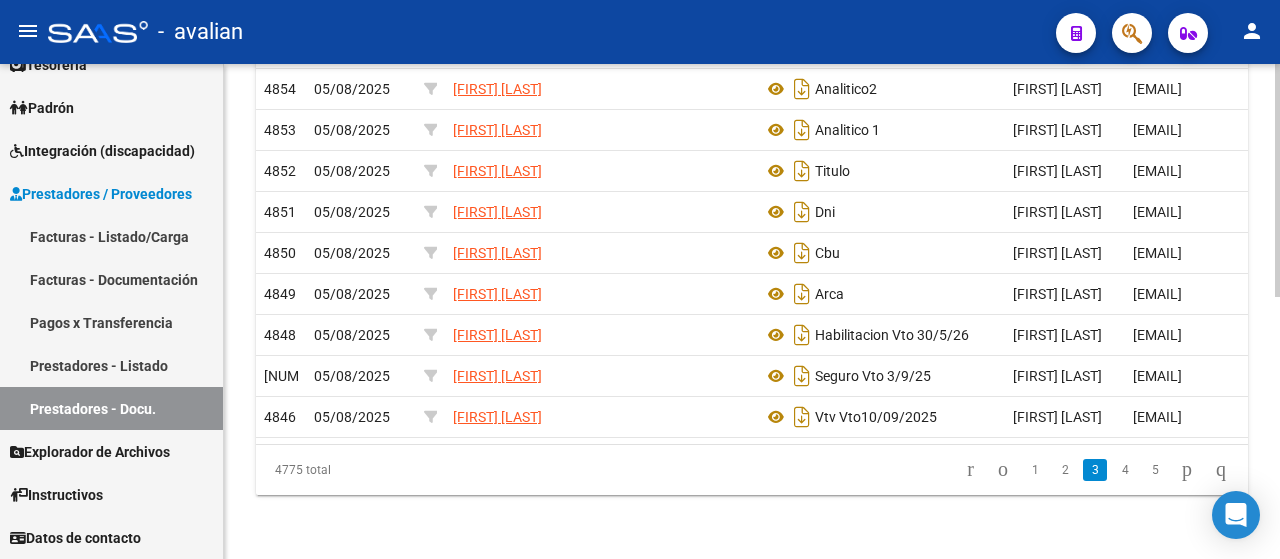 scroll, scrollTop: 554, scrollLeft: 0, axis: vertical 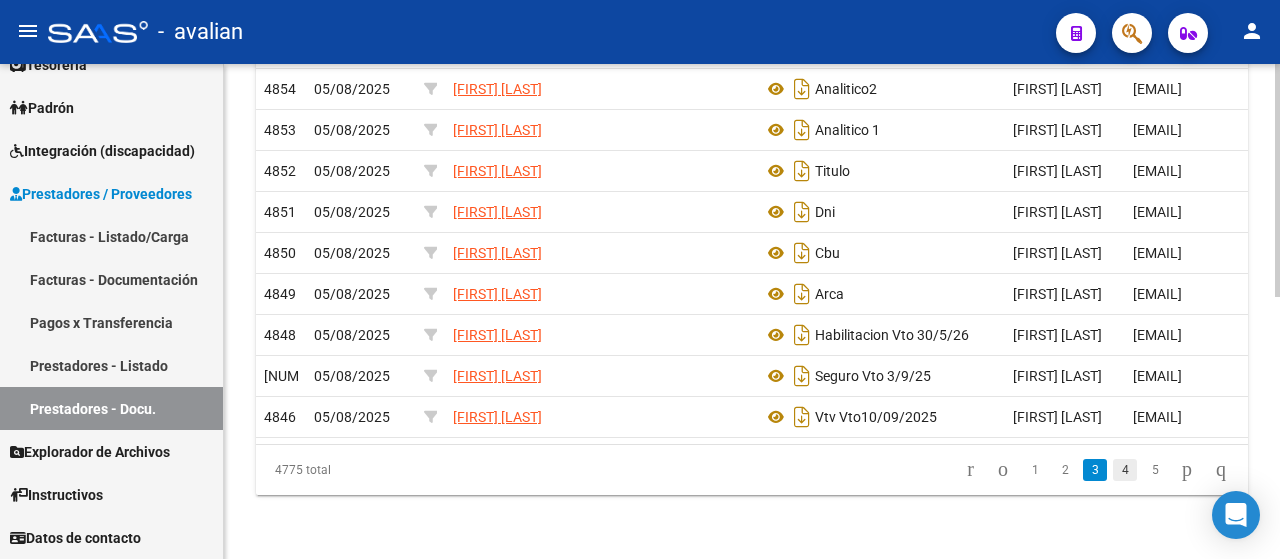 click on "4" 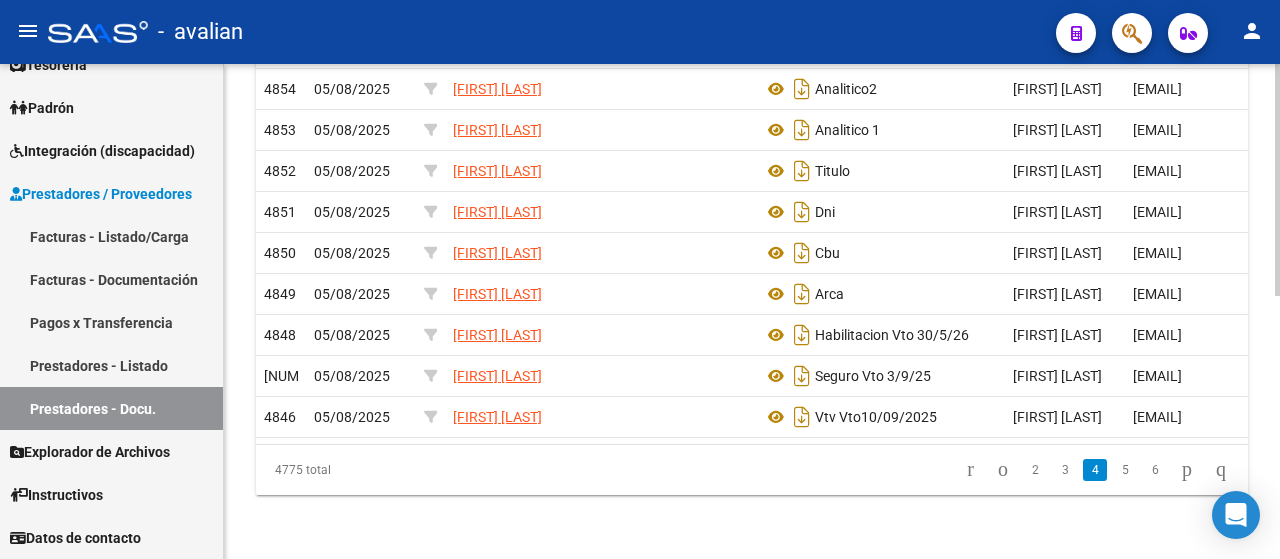scroll, scrollTop: 554, scrollLeft: 0, axis: vertical 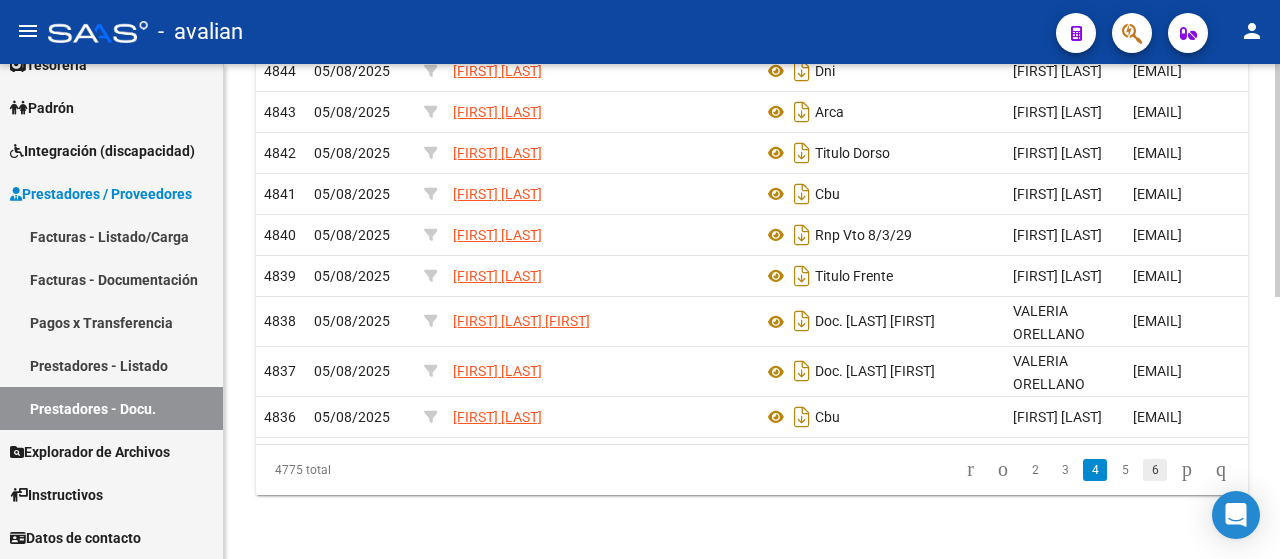click on "6" 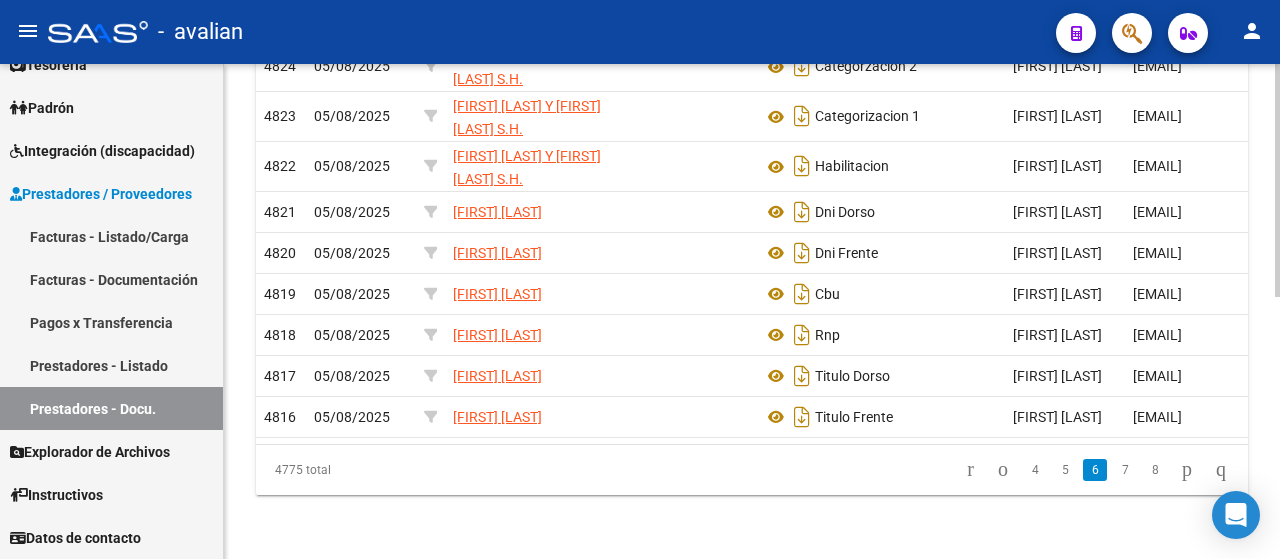 scroll, scrollTop: 554, scrollLeft: 0, axis: vertical 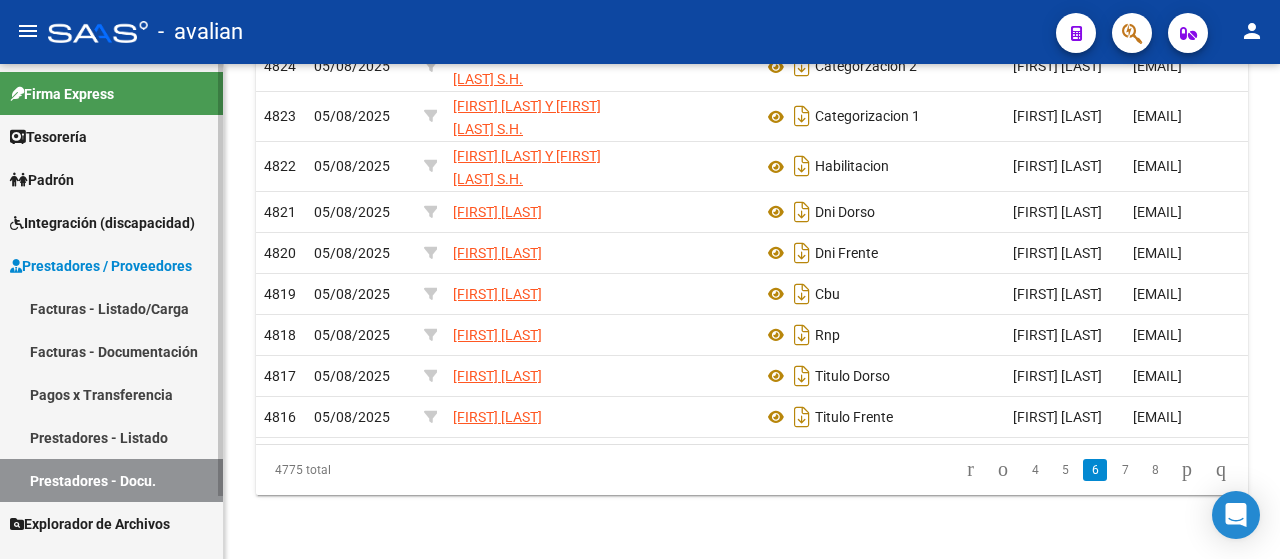 click on "Facturas - Listado/Carga" at bounding box center (111, 308) 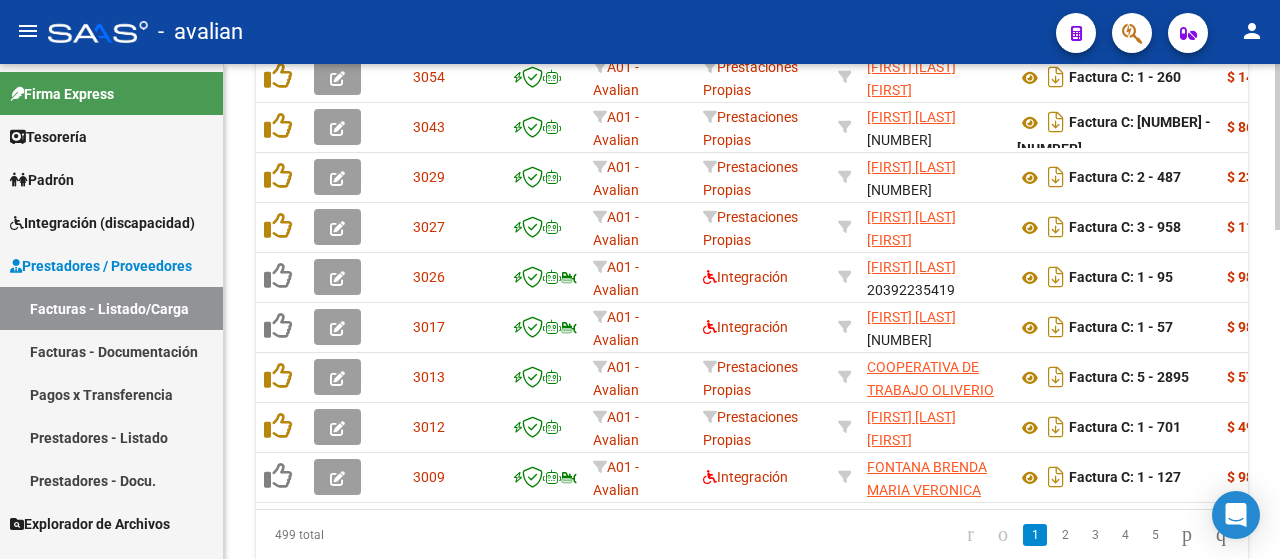 scroll, scrollTop: 978, scrollLeft: 0, axis: vertical 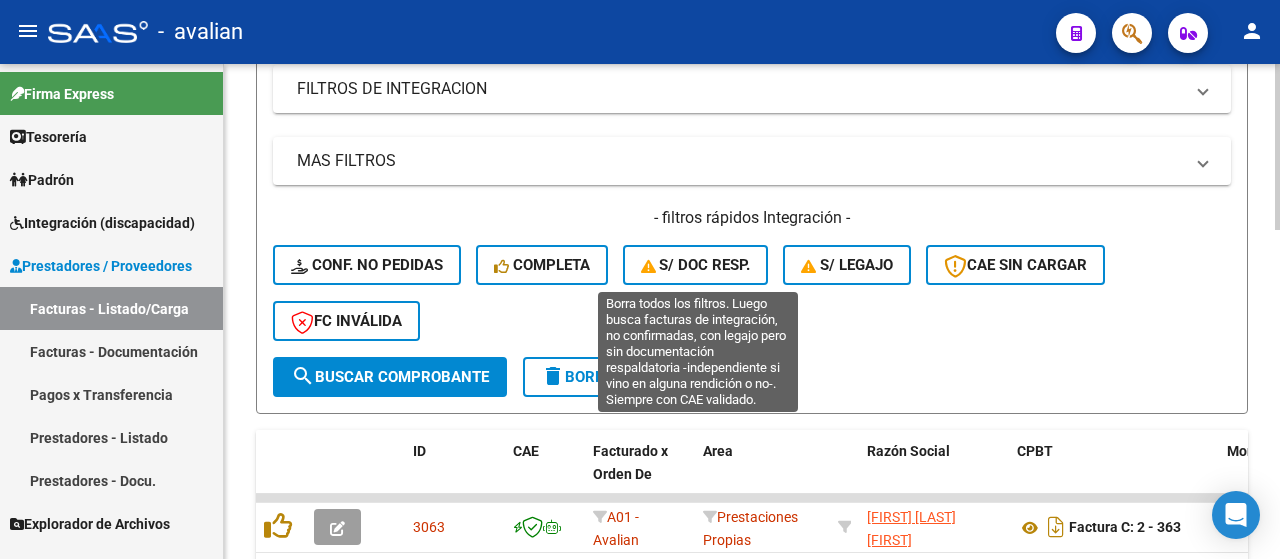 click on "S/ Doc Resp." 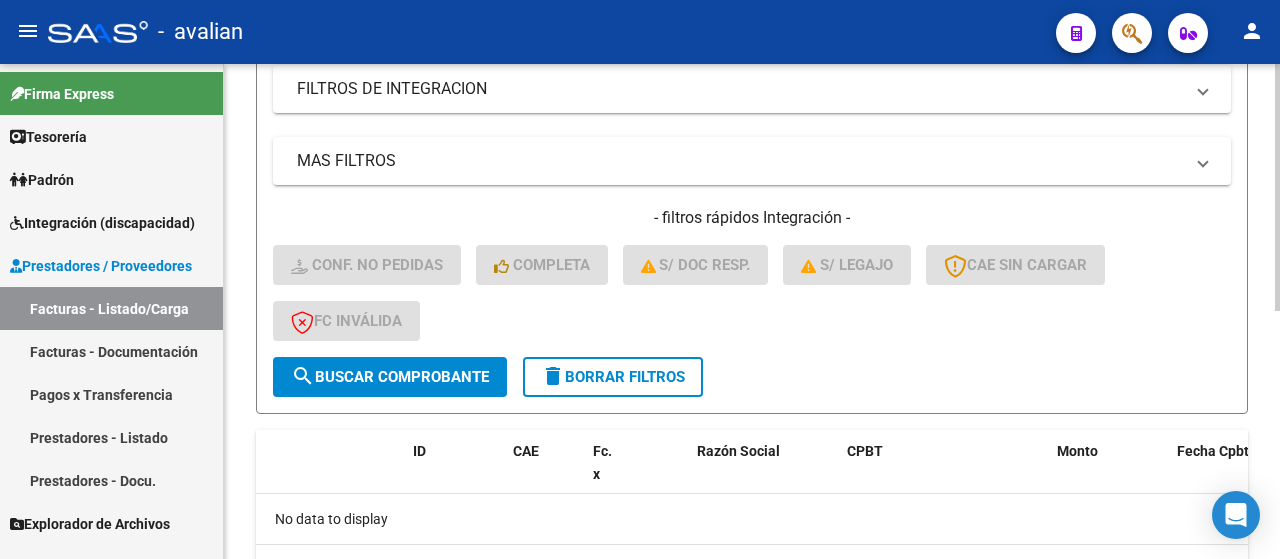 scroll, scrollTop: 498, scrollLeft: 0, axis: vertical 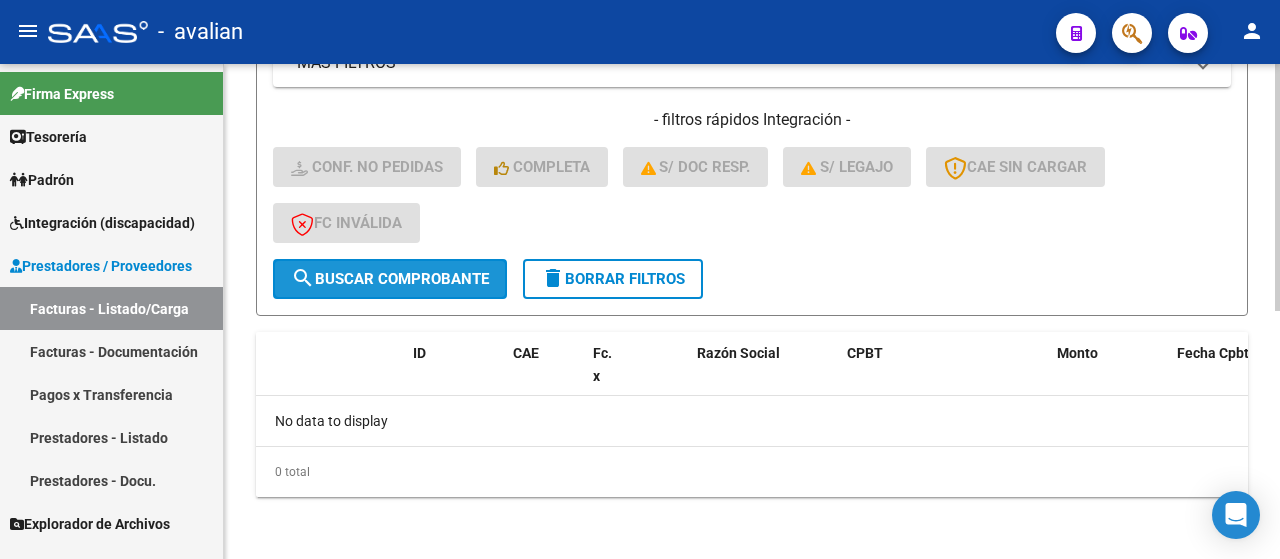 click on "search  Buscar Comprobante" 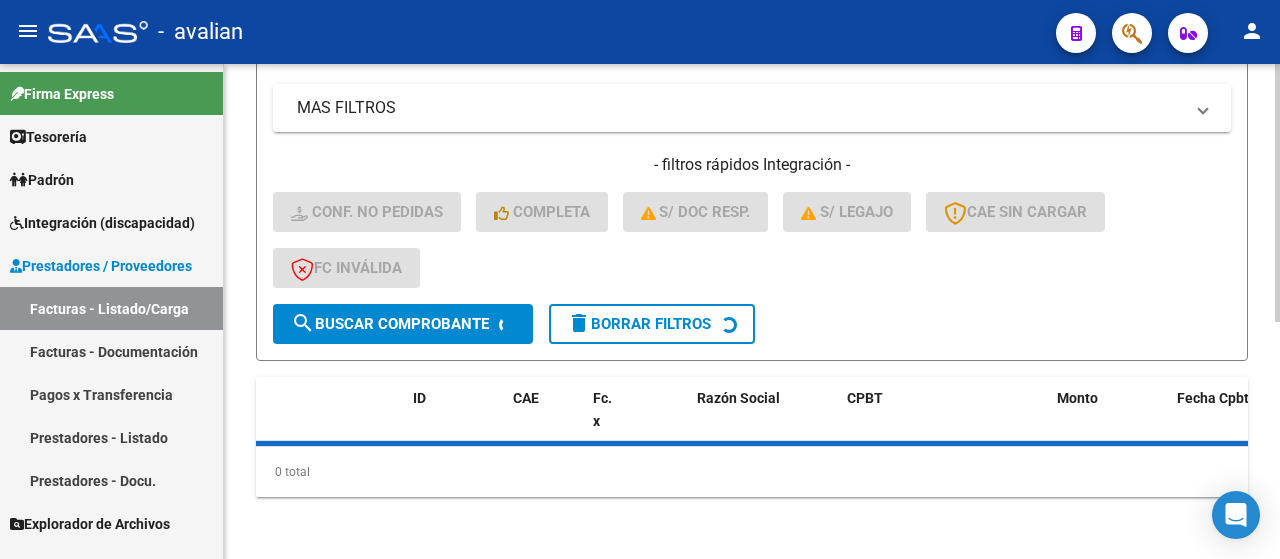 scroll, scrollTop: 498, scrollLeft: 0, axis: vertical 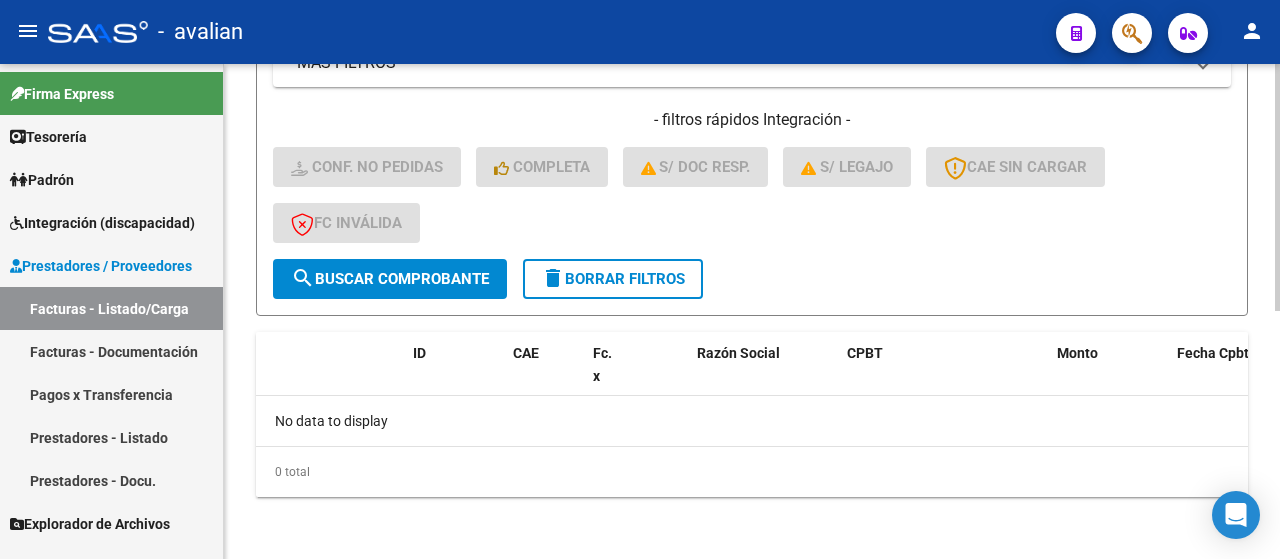 click on "- filtros rápidos Integración -    Conf. no pedidas    Completa    S/ Doc Resp.    S/ legajo  CAE SIN CARGAR  FC Inválida" 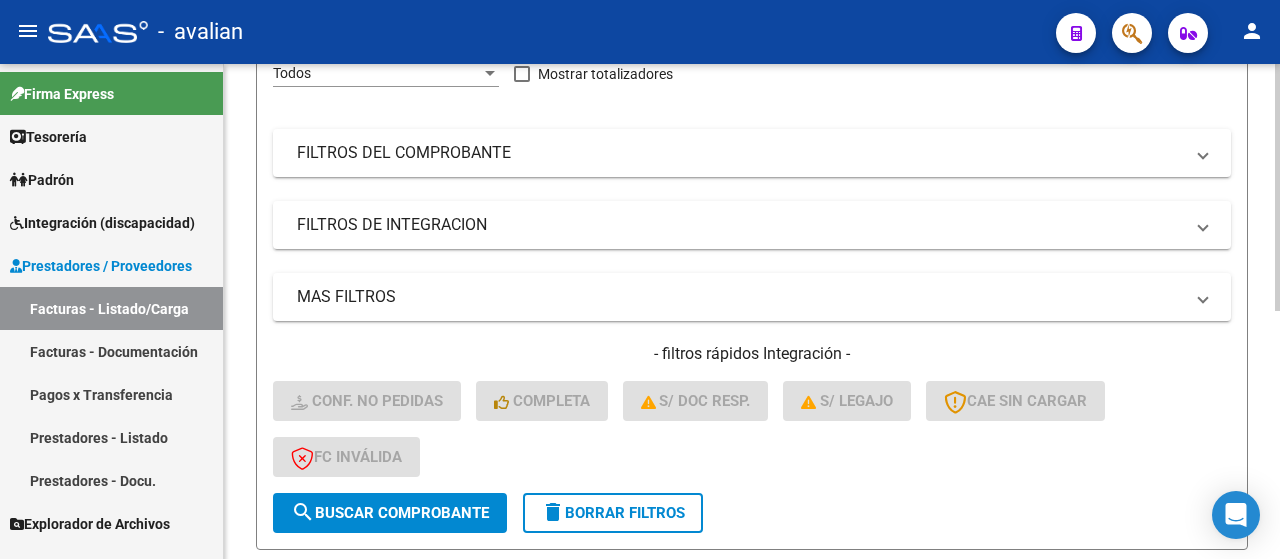 scroll, scrollTop: 300, scrollLeft: 0, axis: vertical 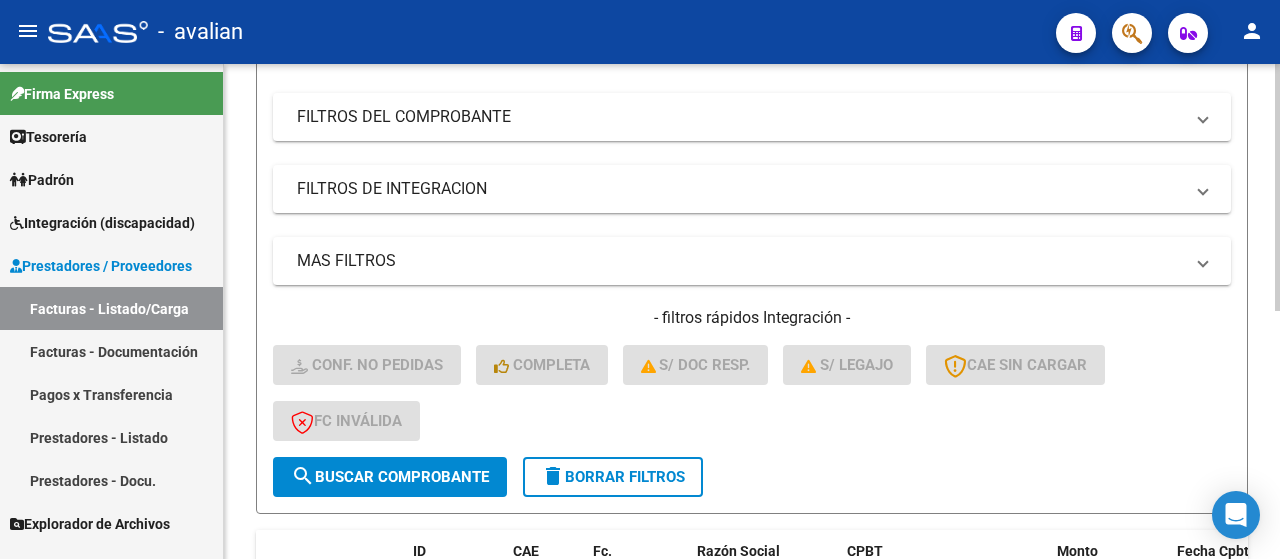 click on "delete  Borrar Filtros" 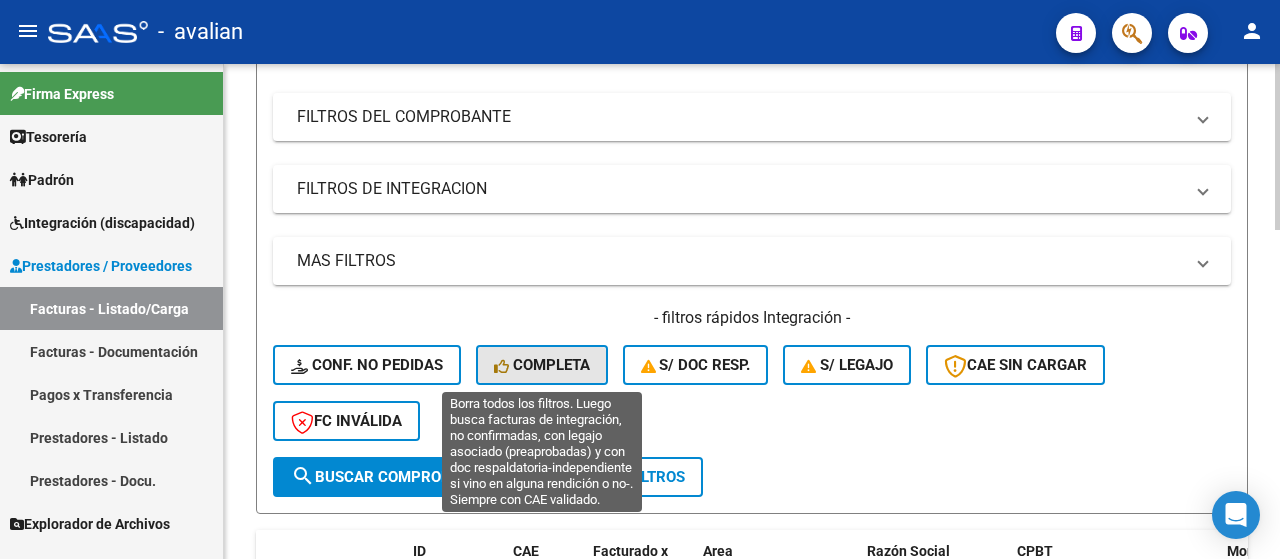 click on "Completa" 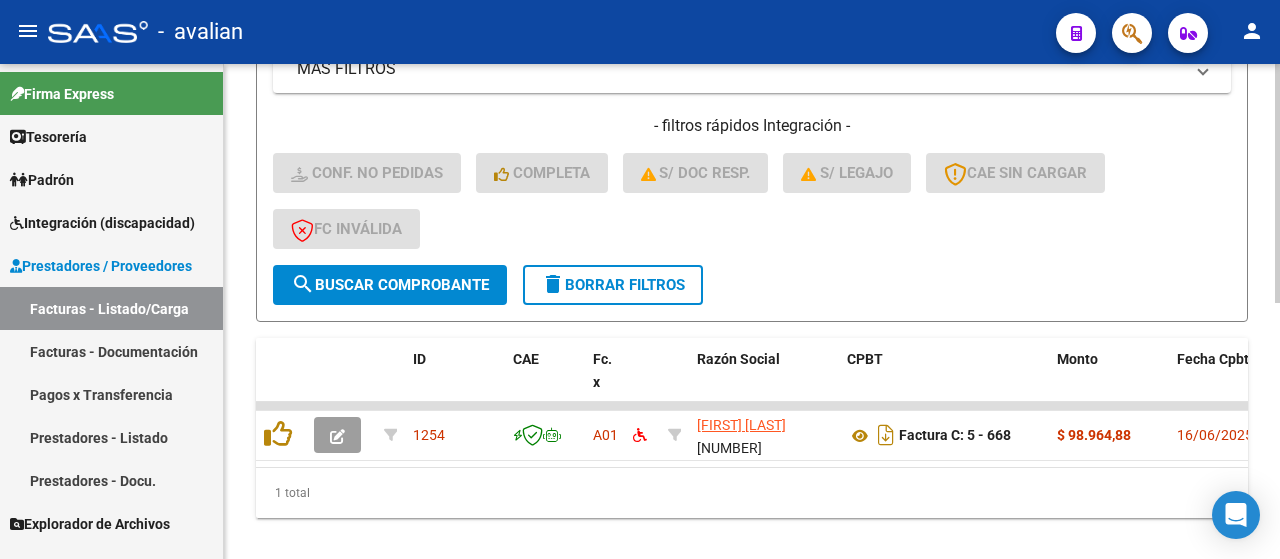 scroll, scrollTop: 500, scrollLeft: 0, axis: vertical 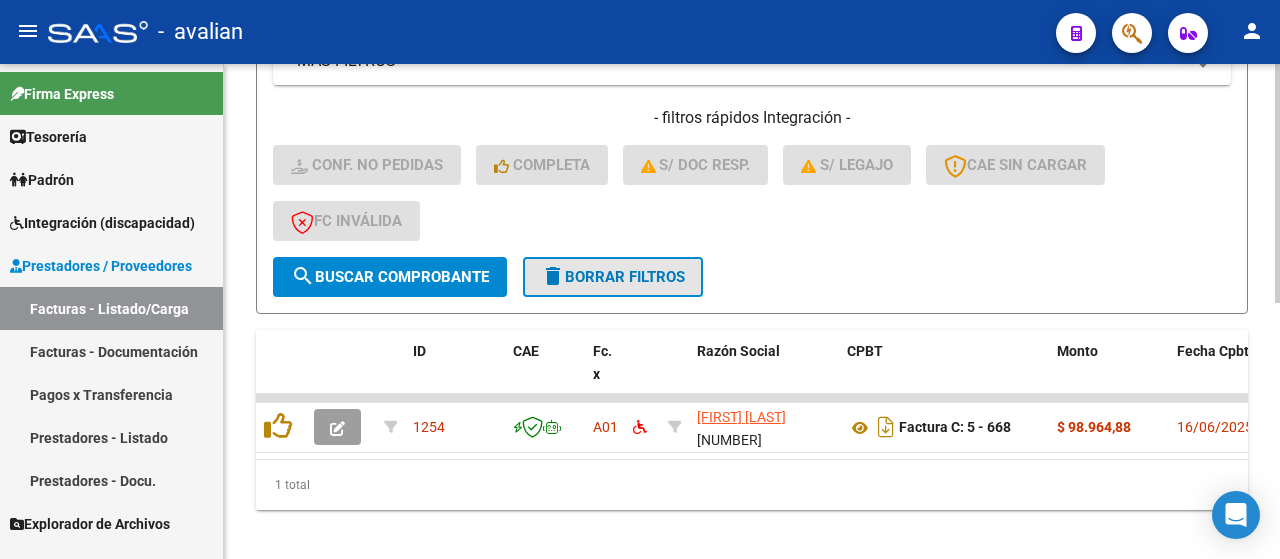 click on "delete  Borrar Filtros" 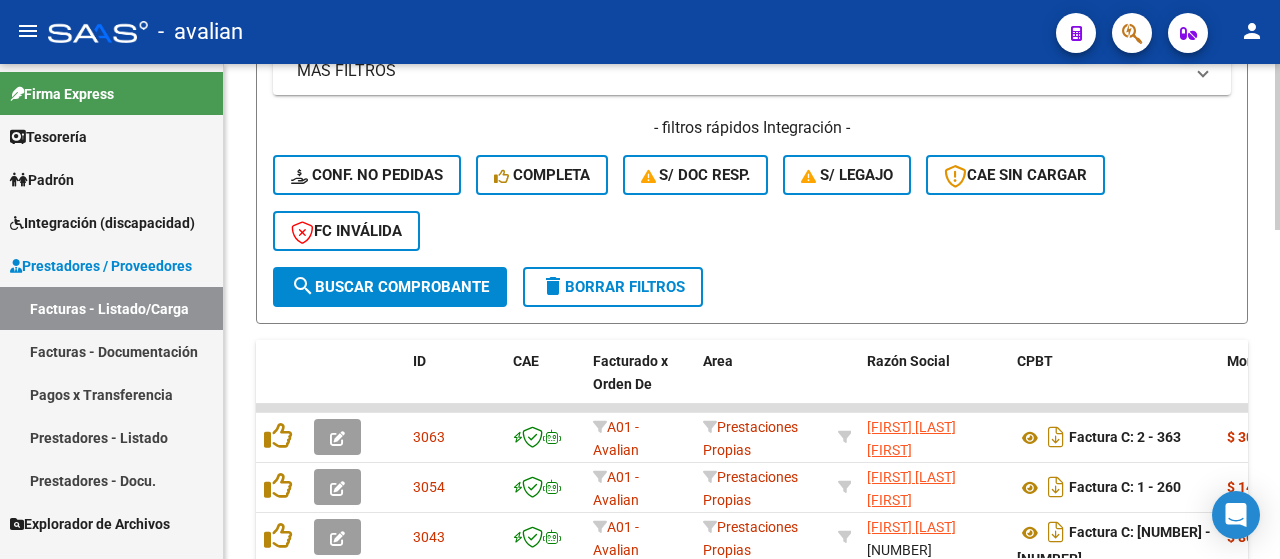 scroll, scrollTop: 500, scrollLeft: 0, axis: vertical 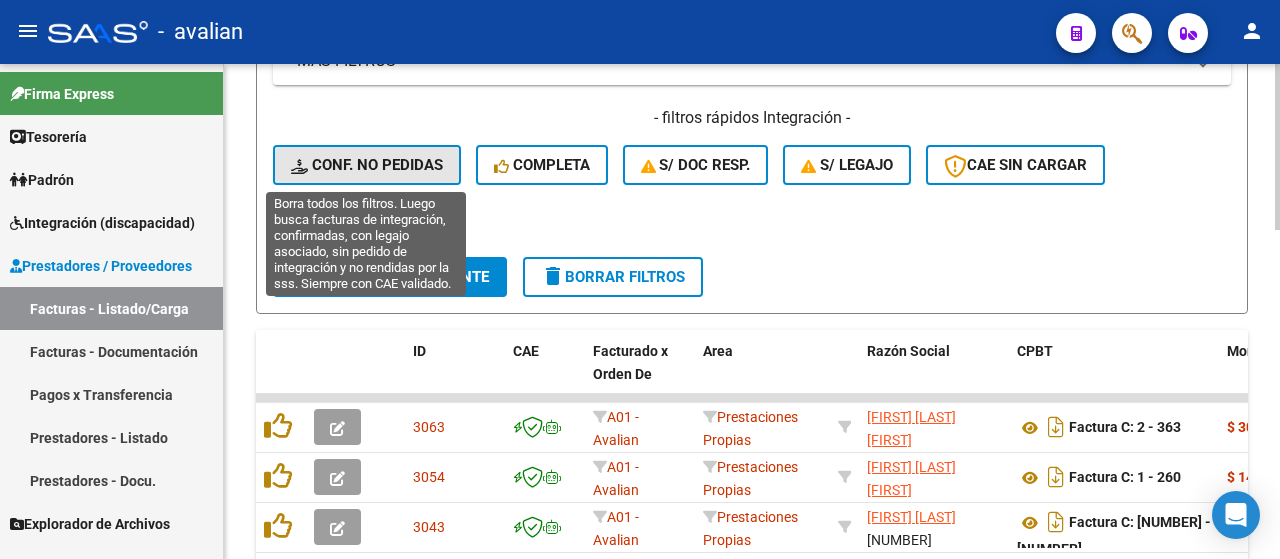 click on "Conf. no pedidas" 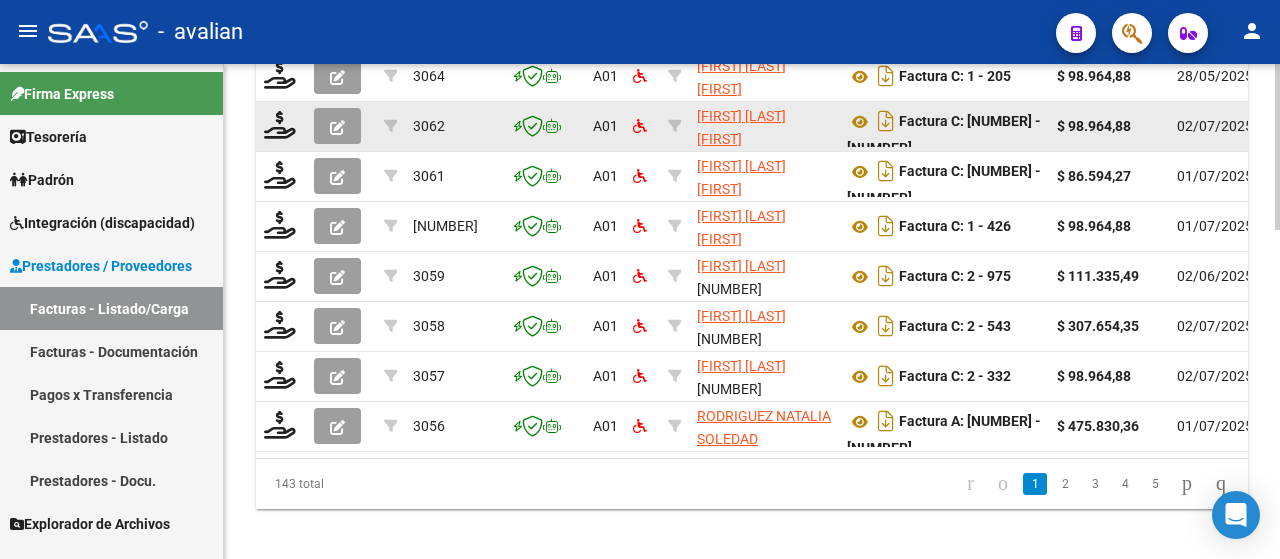 scroll, scrollTop: 978, scrollLeft: 0, axis: vertical 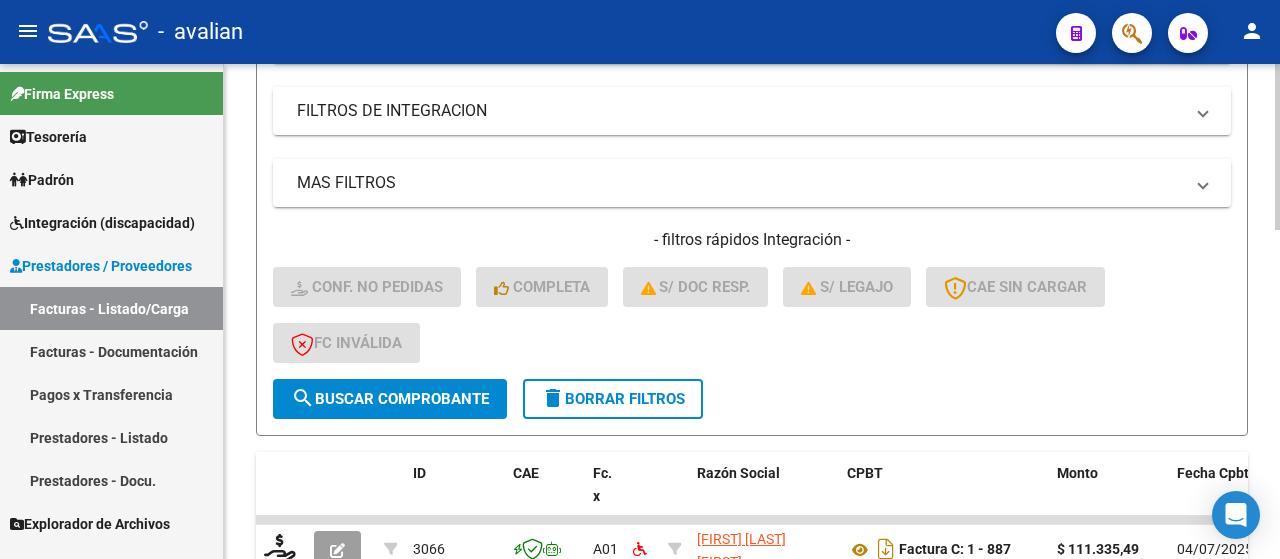 click on "delete  Borrar Filtros" 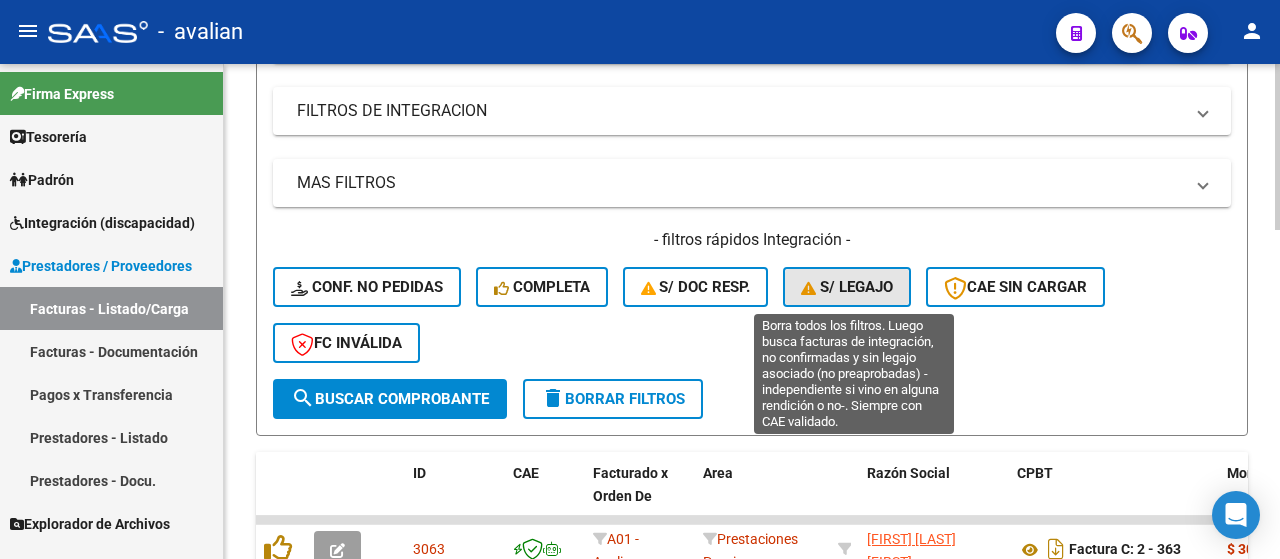 click on "S/ legajo" 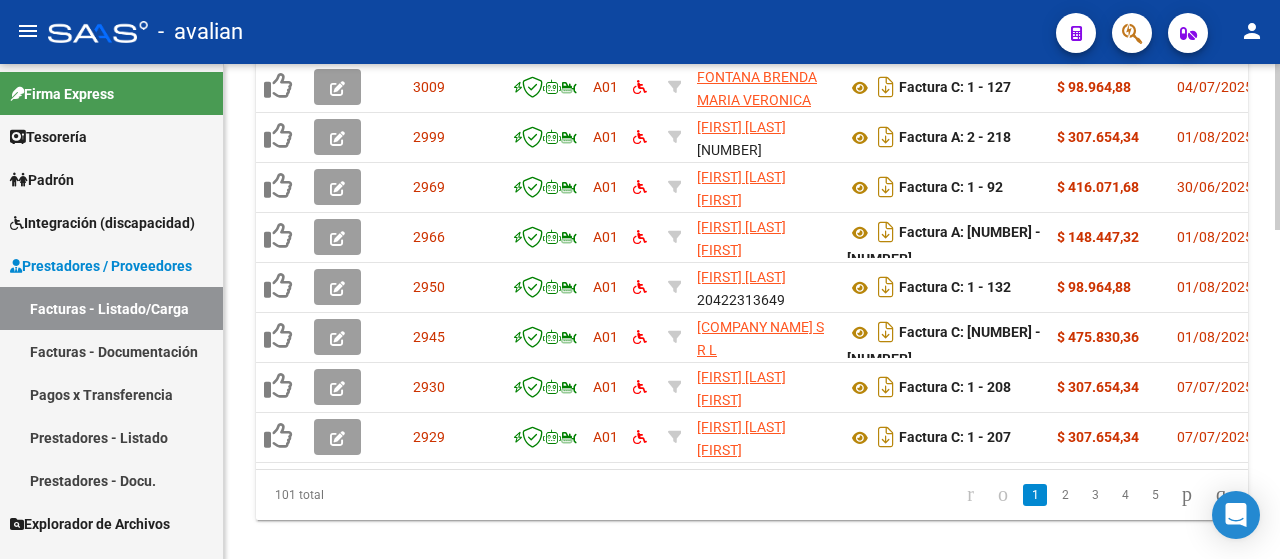 scroll, scrollTop: 978, scrollLeft: 0, axis: vertical 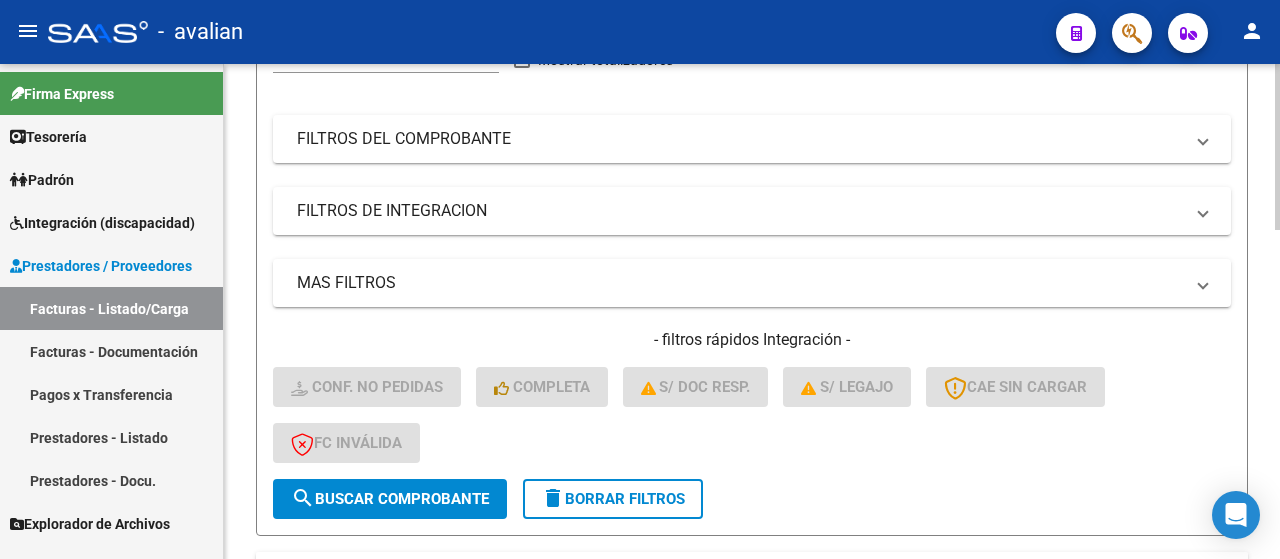 click on "delete  Borrar Filtros" 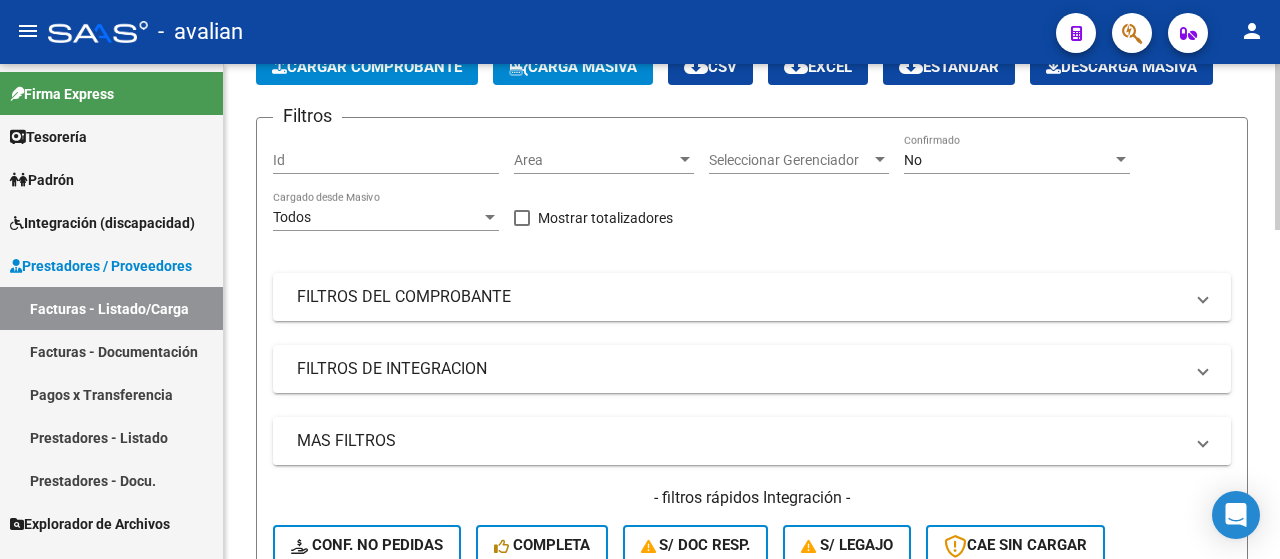 scroll, scrollTop: 0, scrollLeft: 0, axis: both 